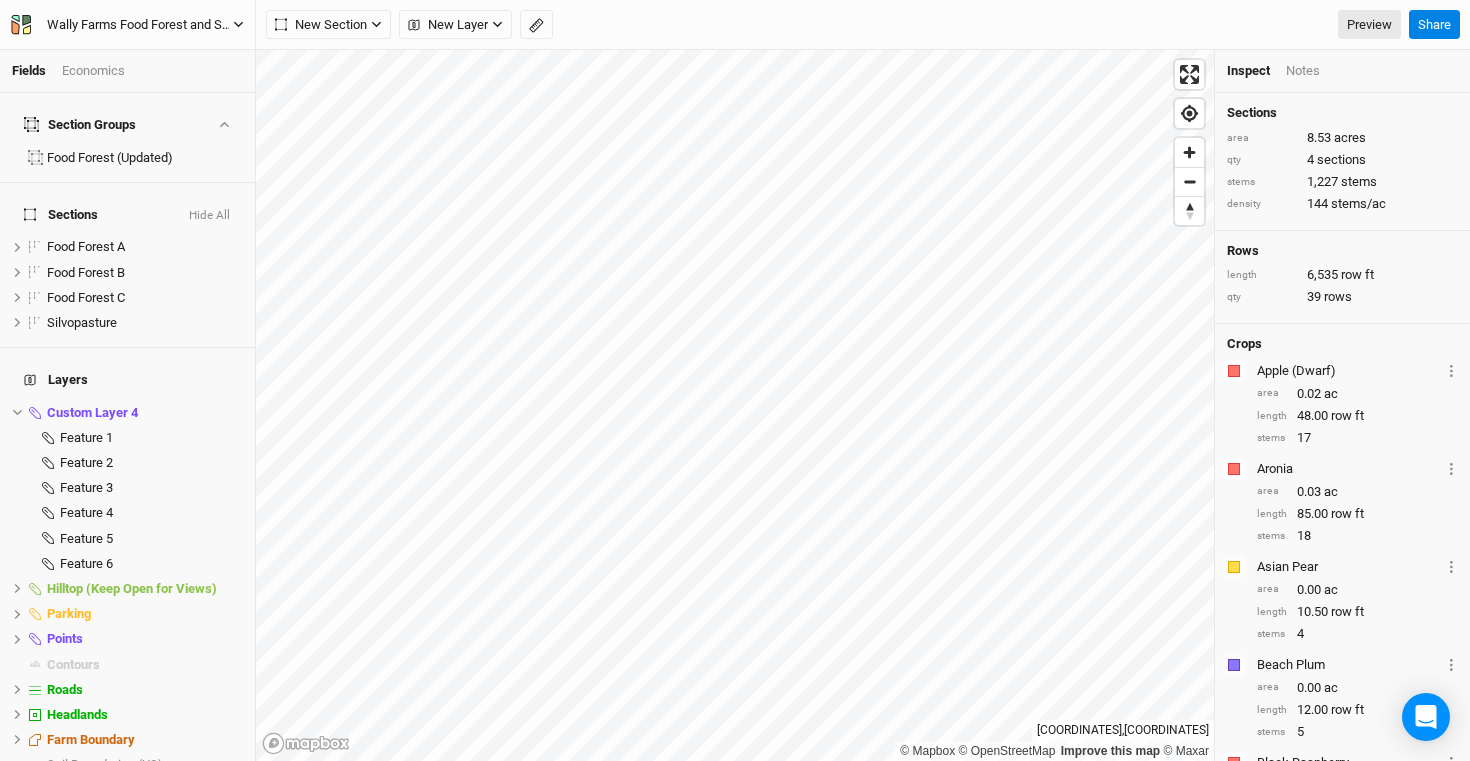 scroll, scrollTop: 0, scrollLeft: 0, axis: both 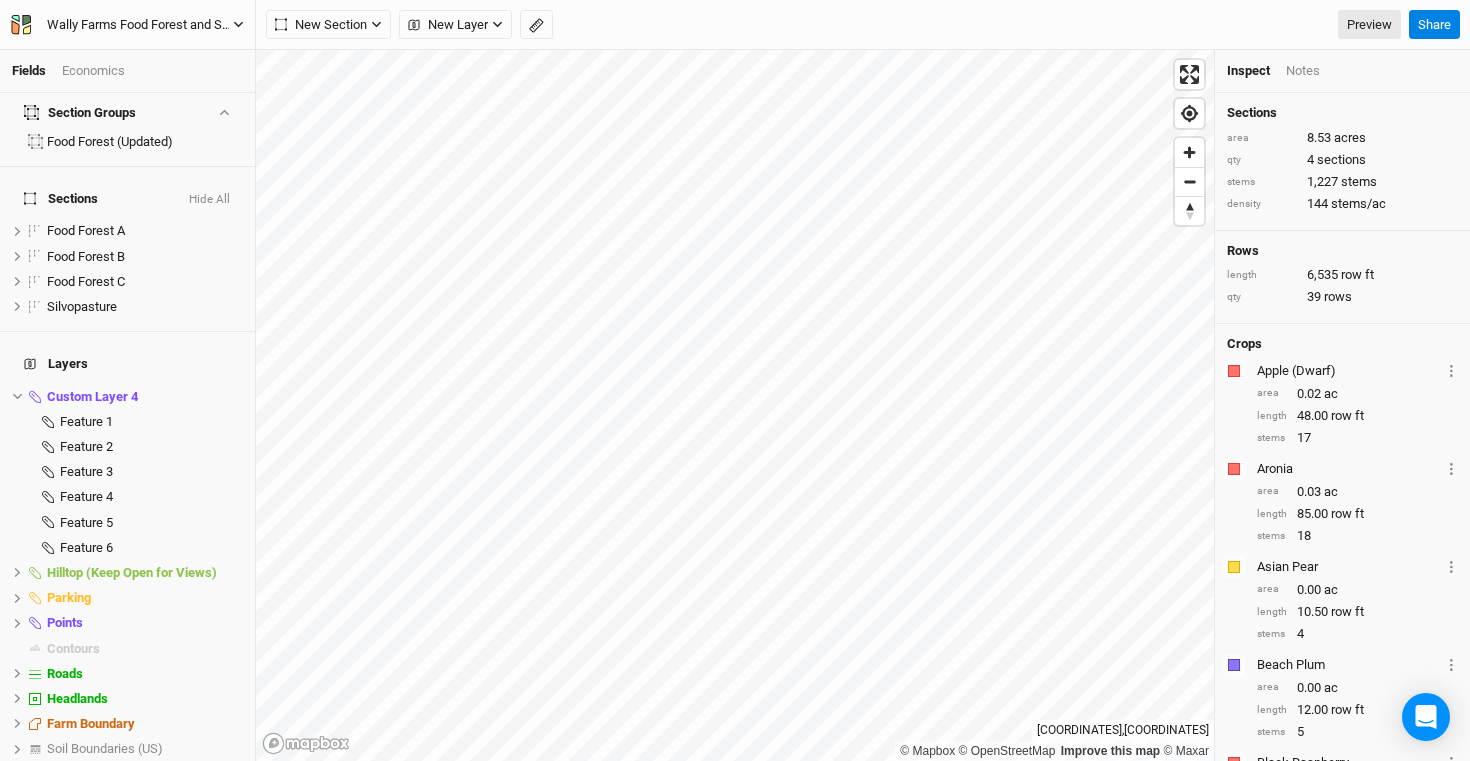 click on "Wally Farms Food Forest and Silvopasture - ACTIVE" at bounding box center (140, 25) 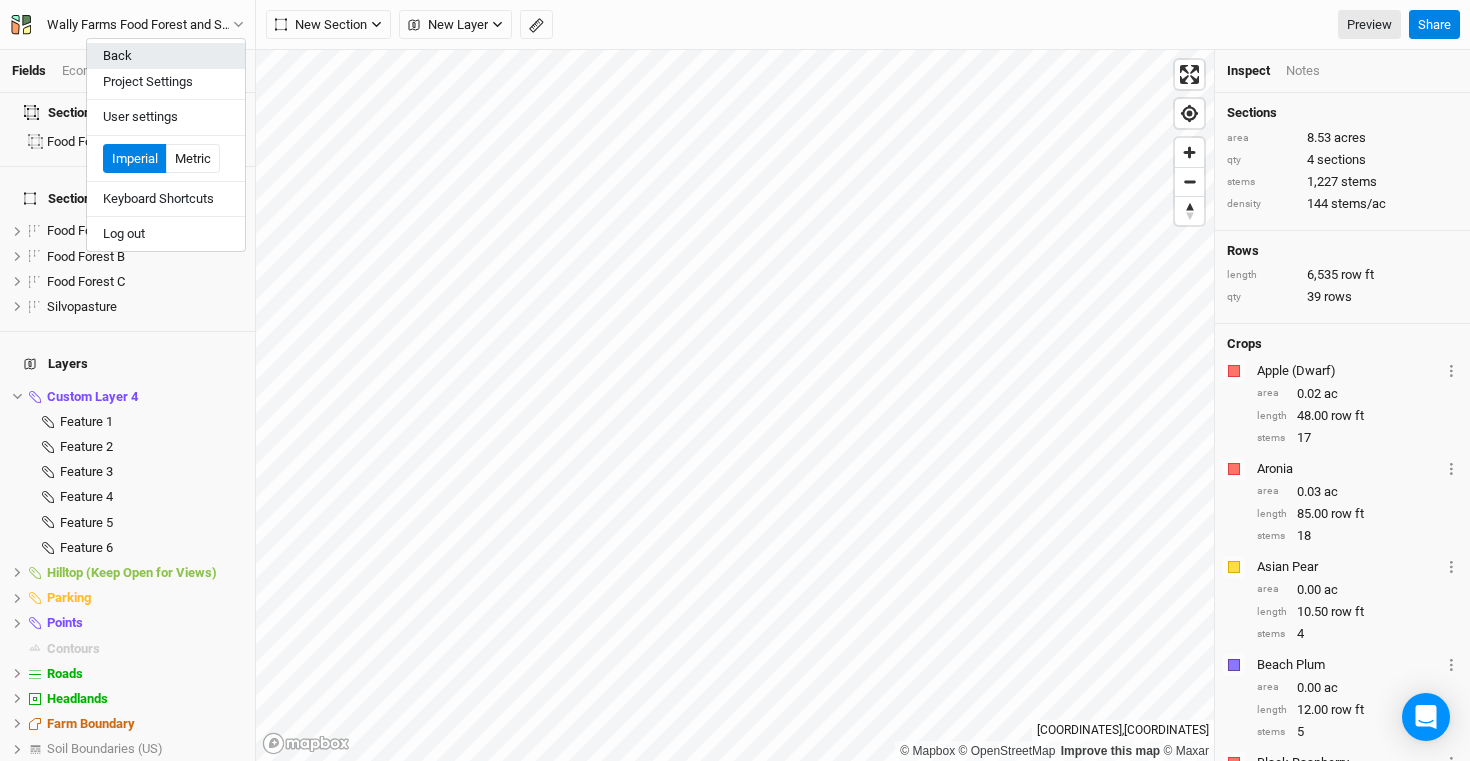 click on "Back" at bounding box center [166, 56] 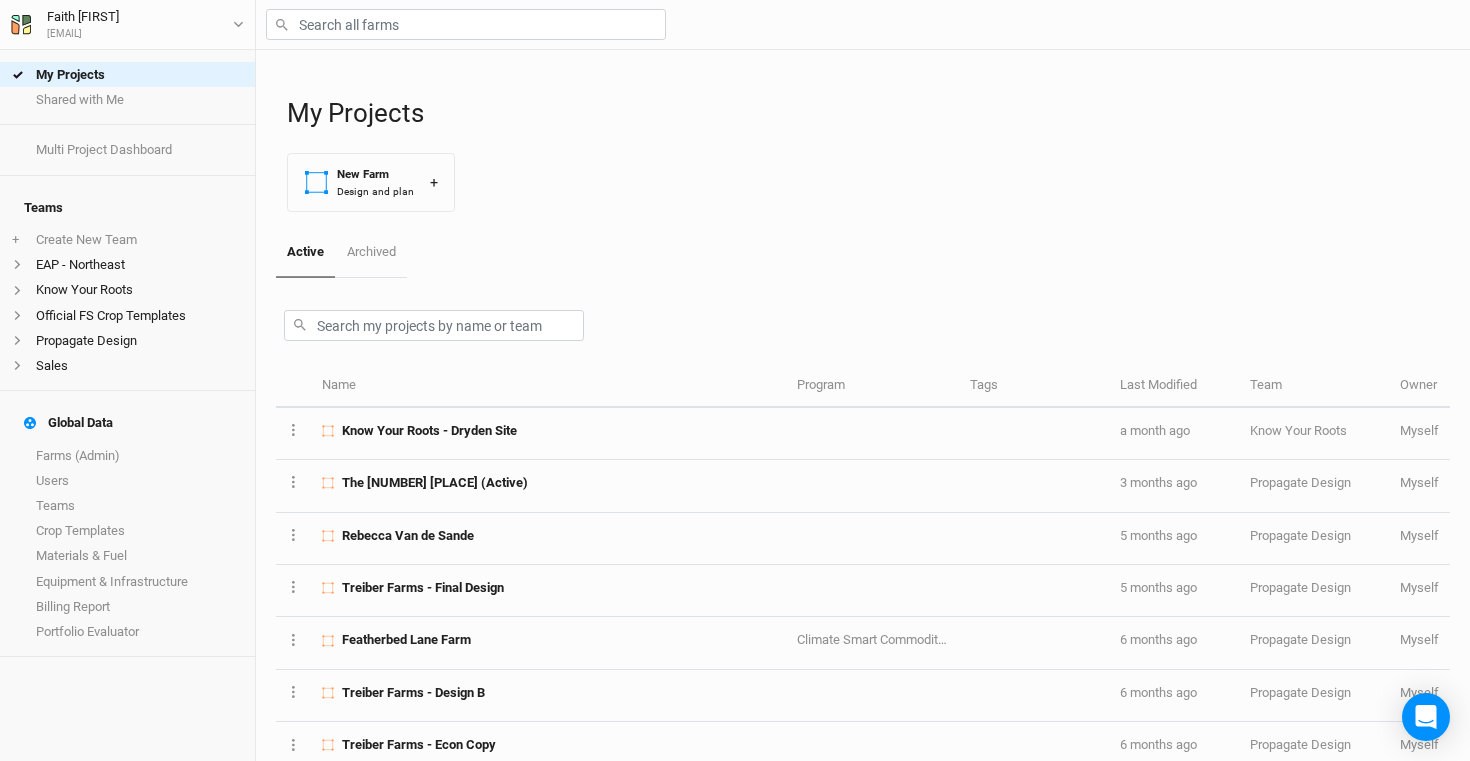 click at bounding box center [863, 25] 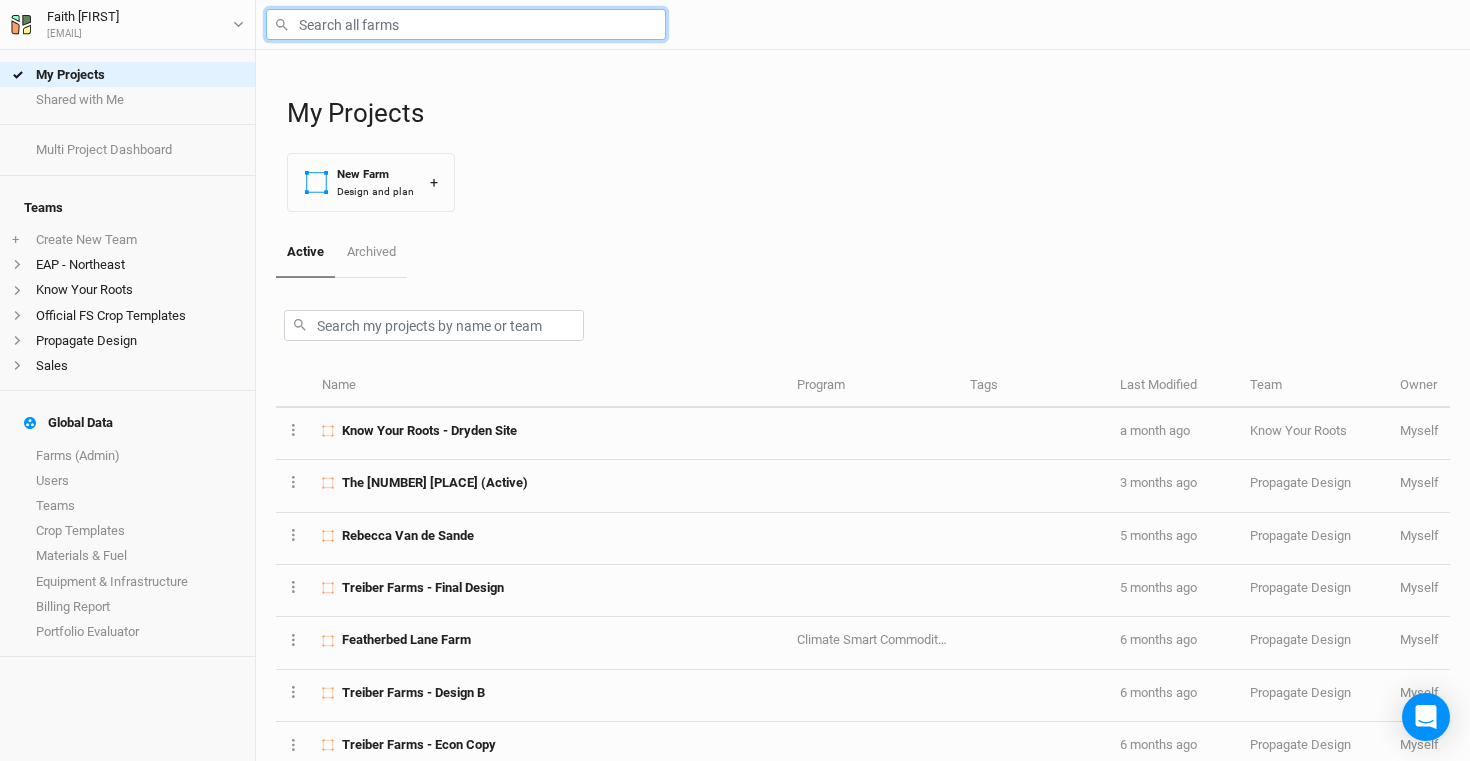 click at bounding box center [466, 24] 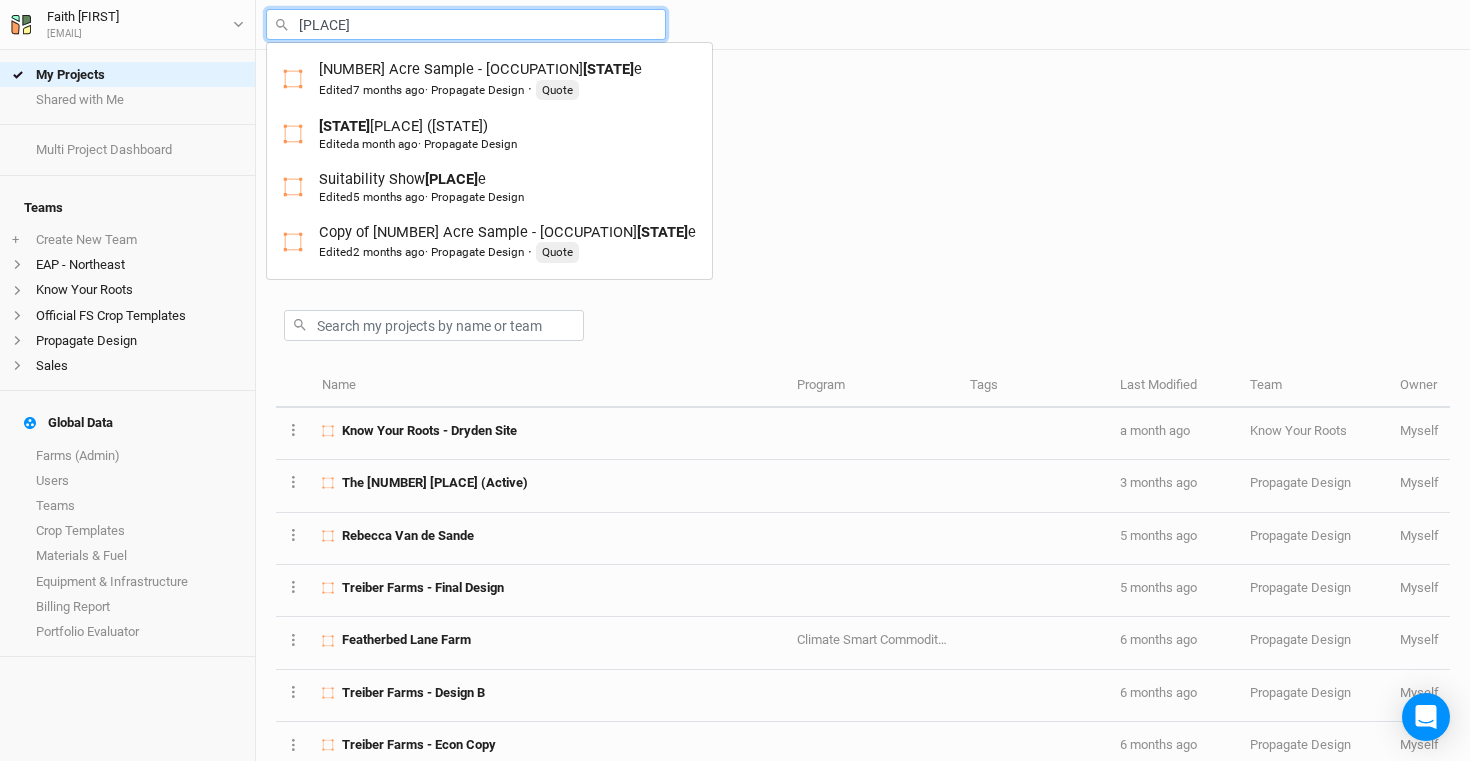 type on "cast" 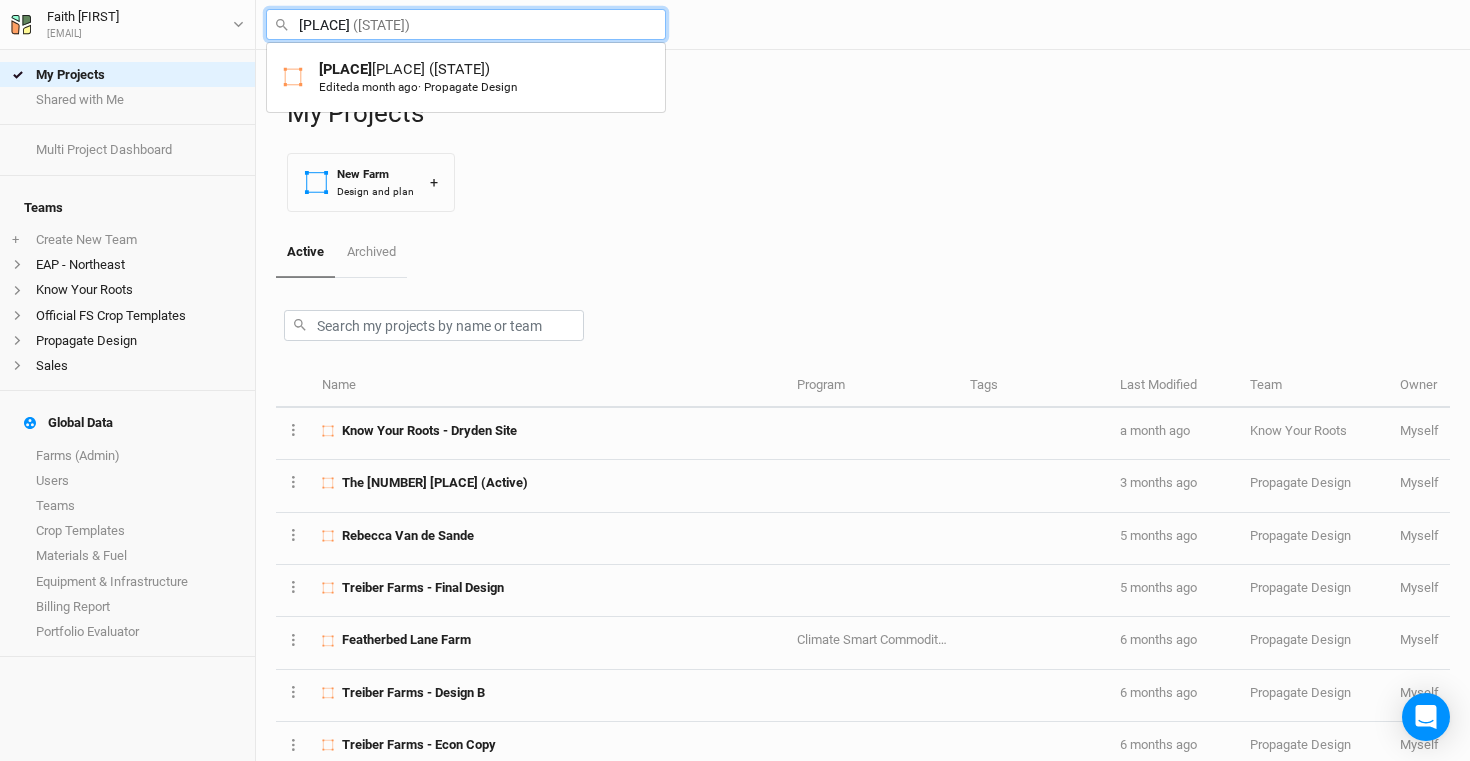 type on "casta" 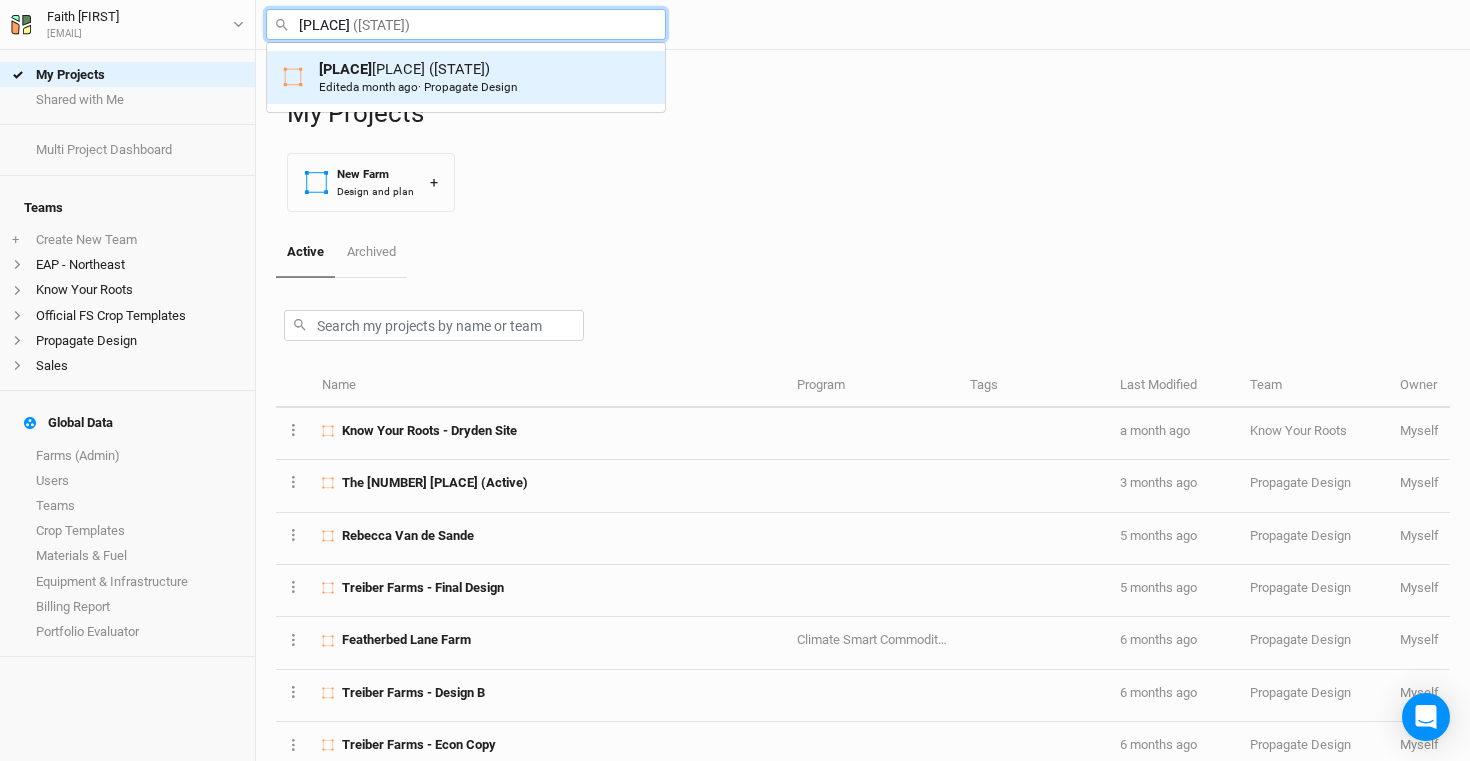 click on "Casta nea Creek (Washington) Edited  a month ago  · Propagate Design" at bounding box center [418, 77] 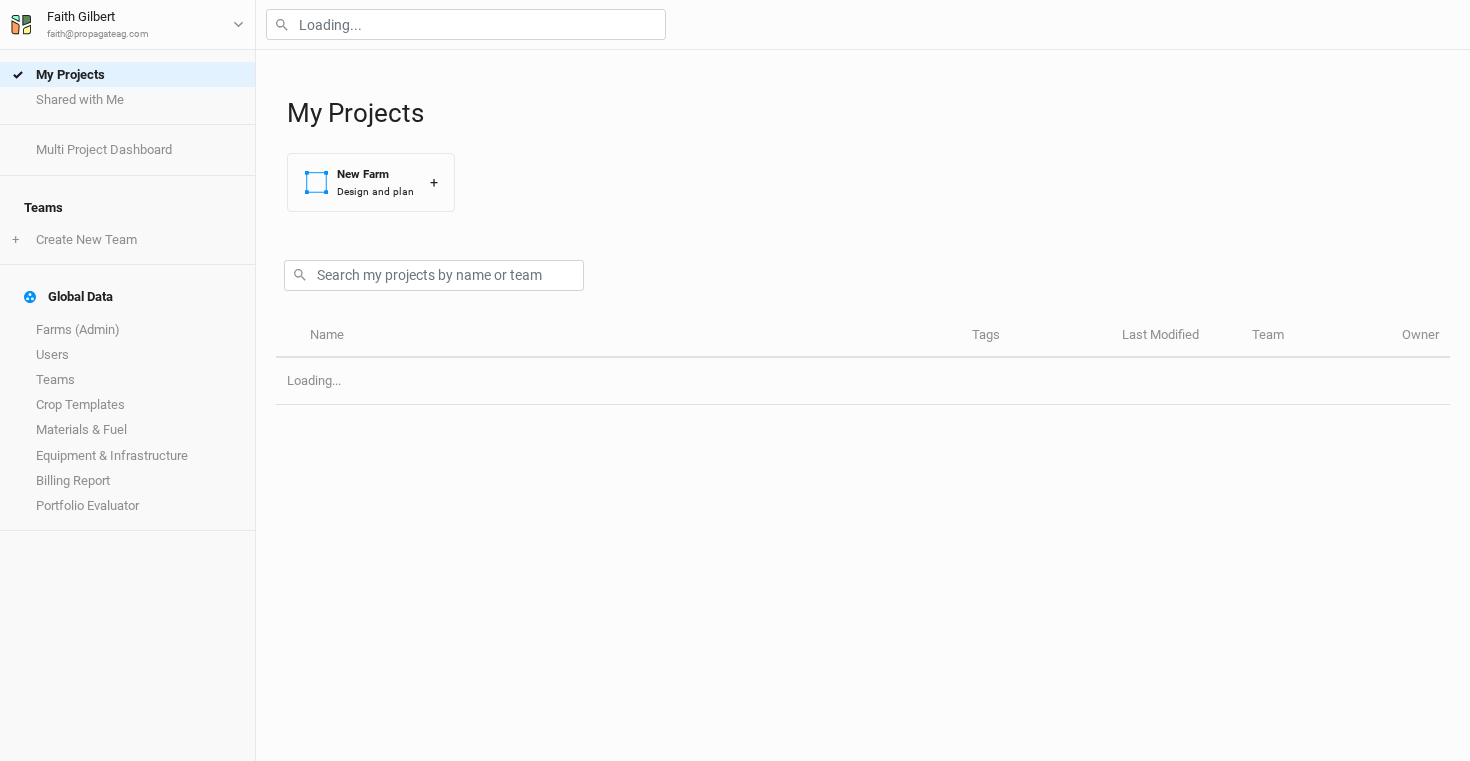 scroll, scrollTop: 0, scrollLeft: 0, axis: both 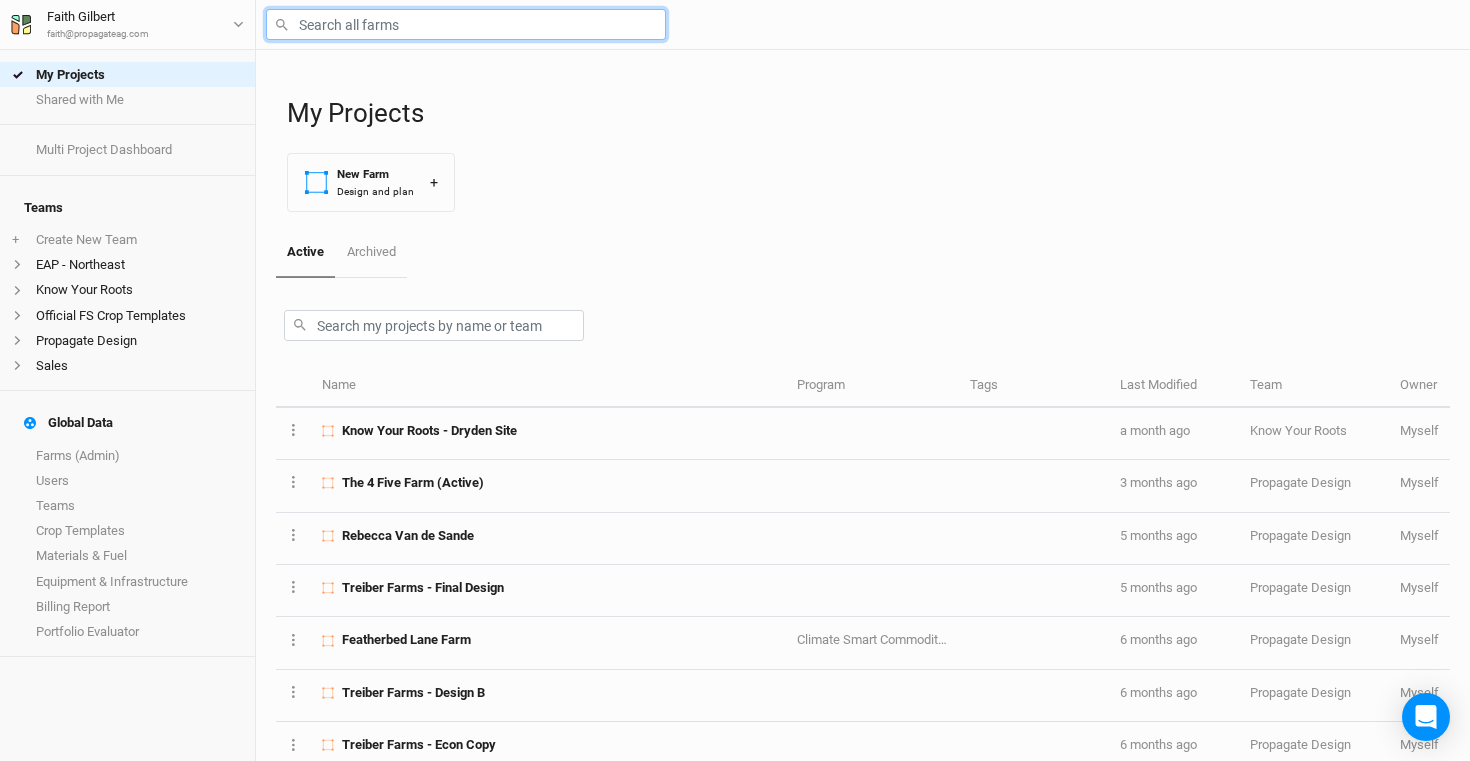 click at bounding box center (466, 24) 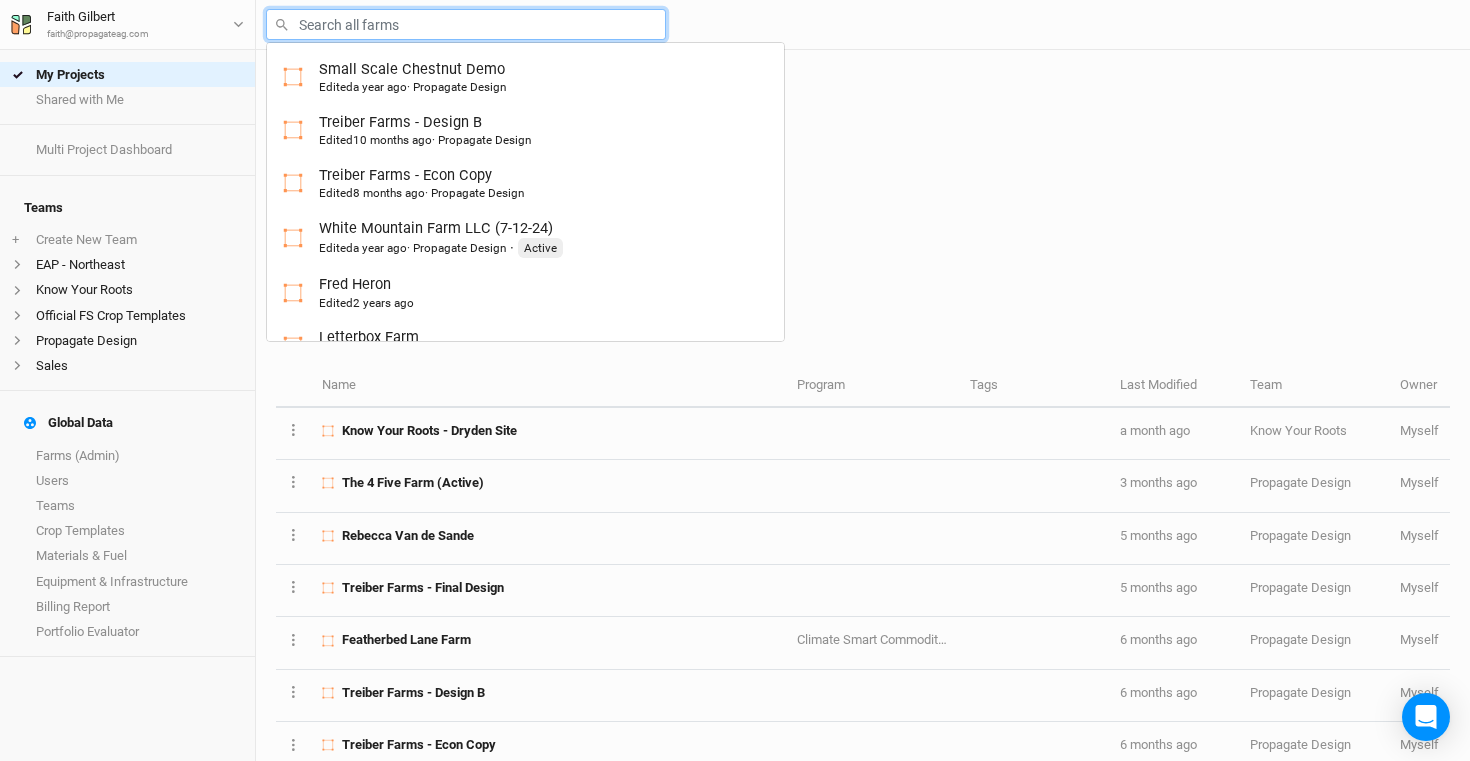 type on "s" 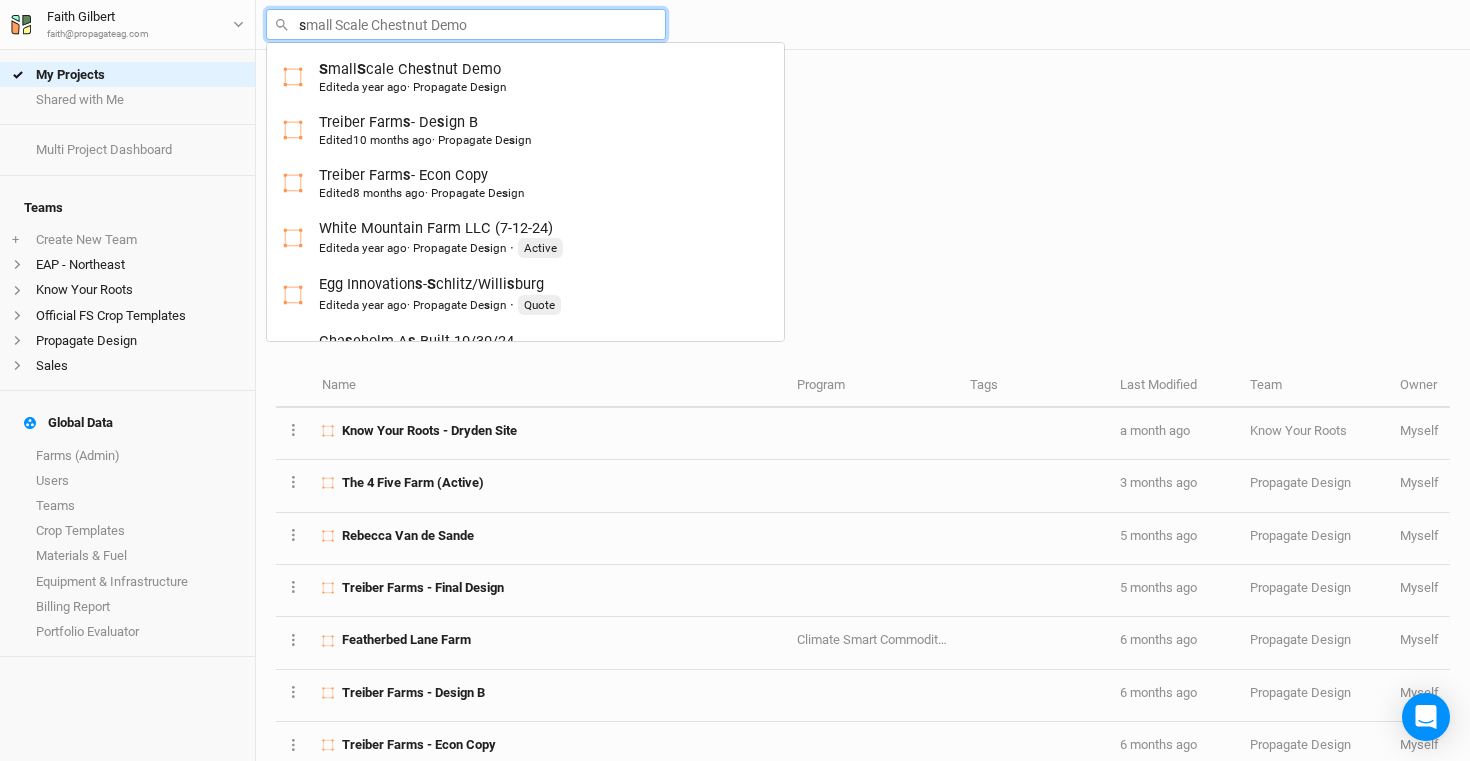type 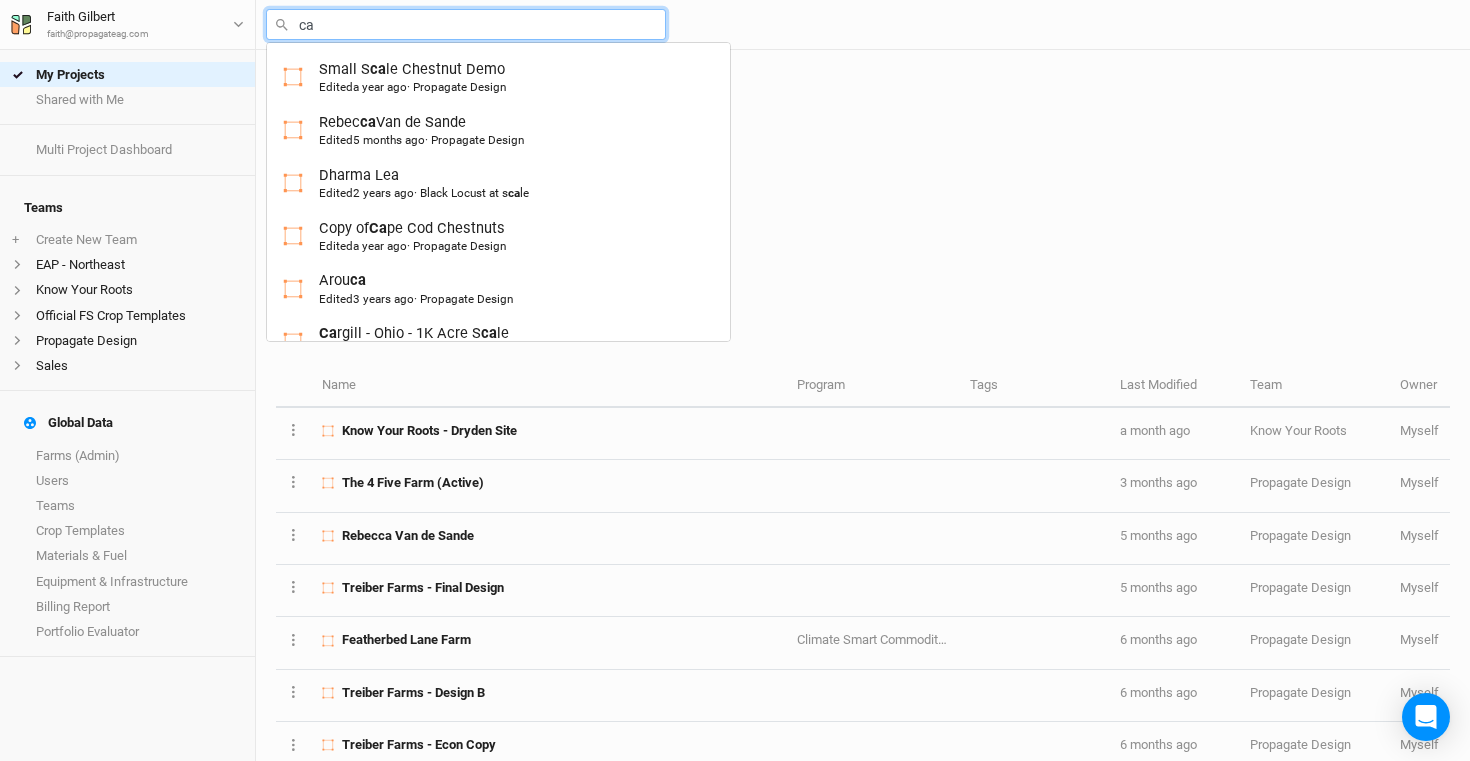 type on "cas" 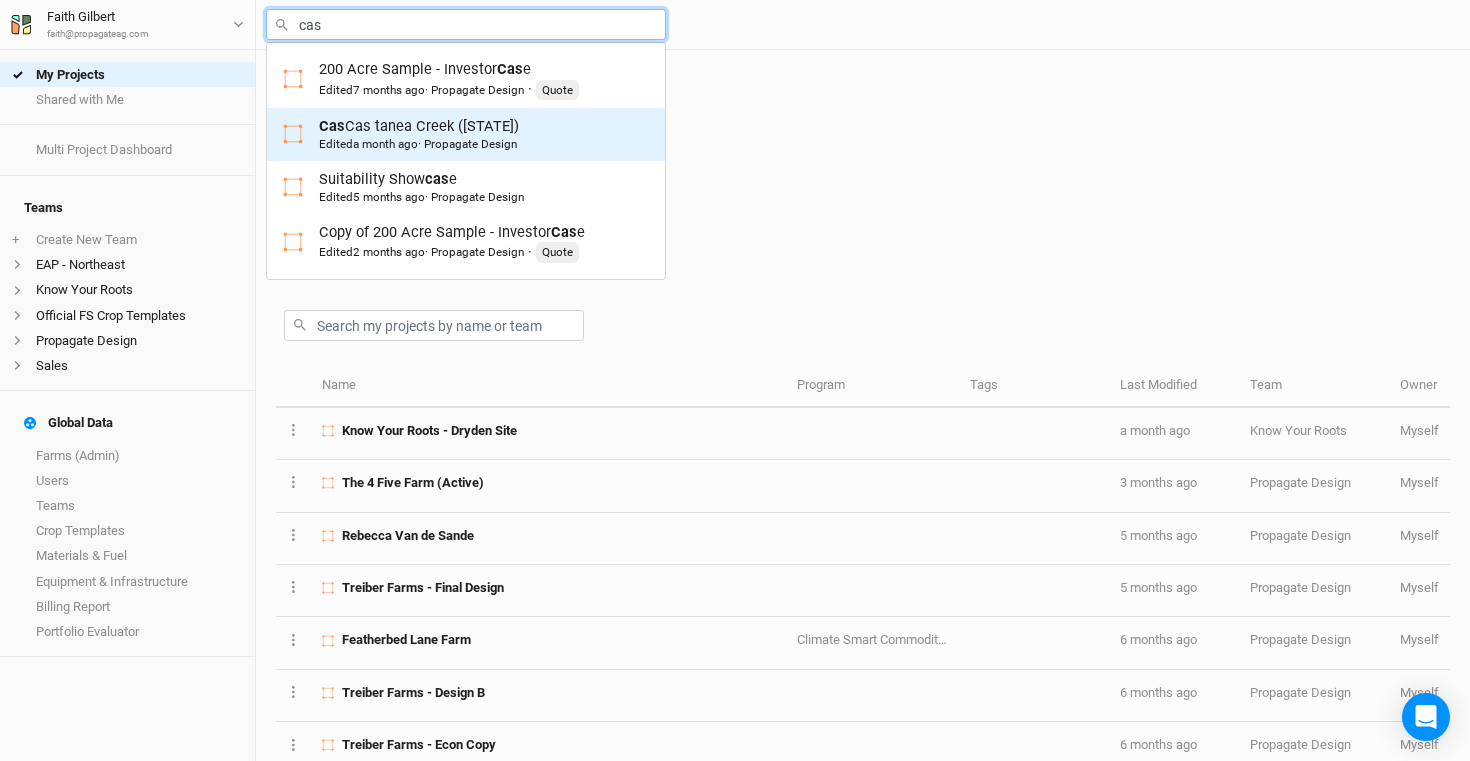 click on "Cas tanea Creek ([STATE]) Edited a month ago · Propagate Design" at bounding box center [419, 134] 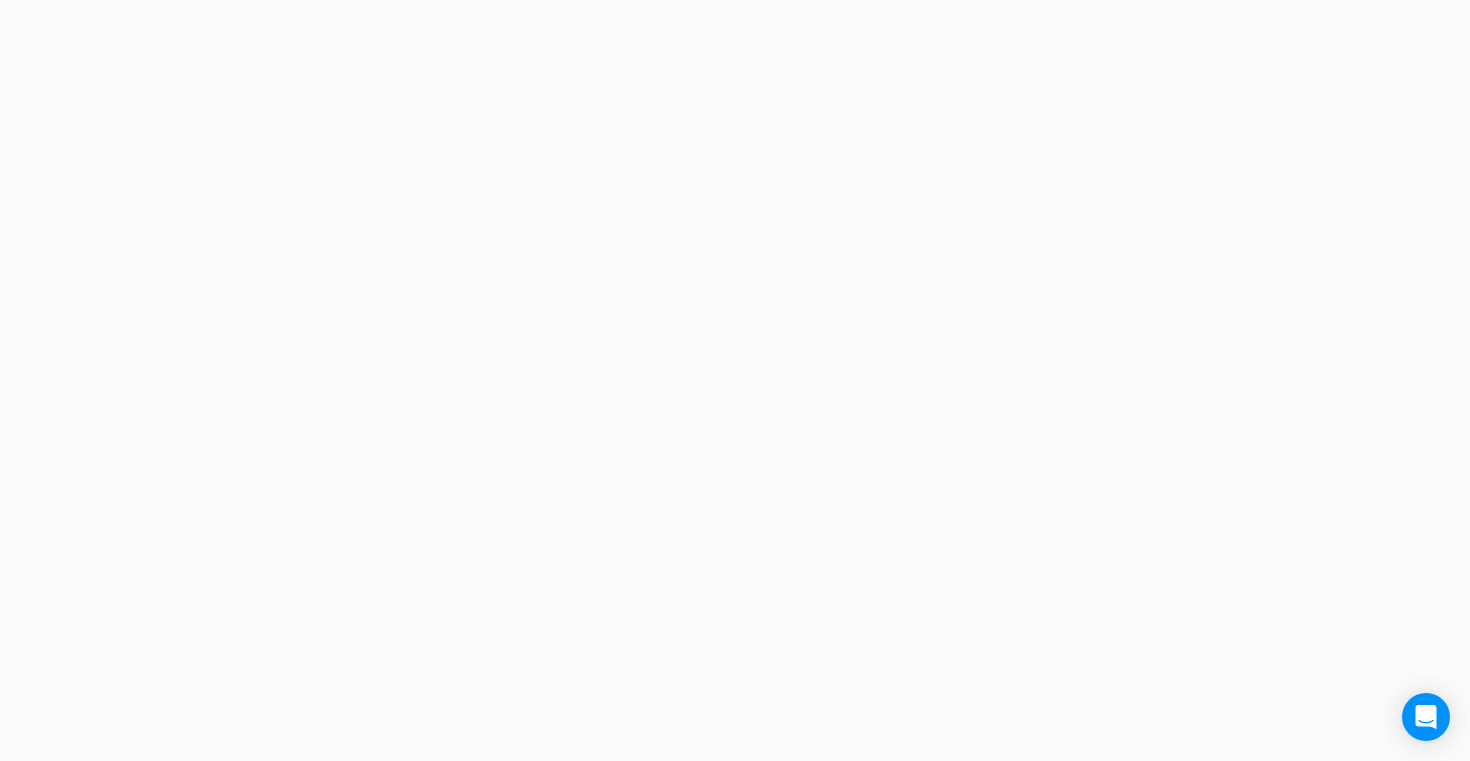 click on "Project Design Sections area 0   acres qty 0   sections stems 0   stems density 0   stems/ac Rows length 0   row ft qty 0   rows" at bounding box center [735, 380] 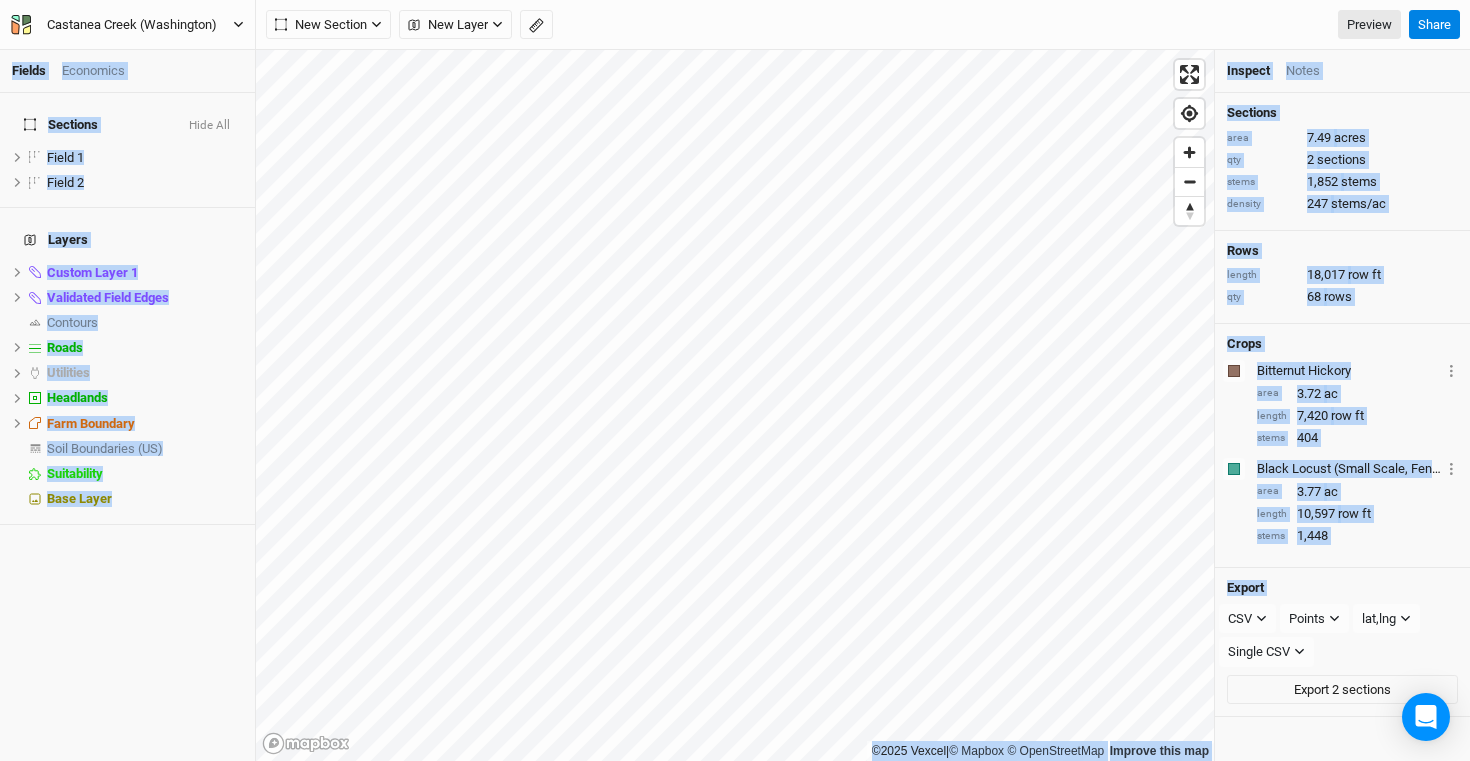 click on "Castanea Creek (Washington)" at bounding box center [132, 25] 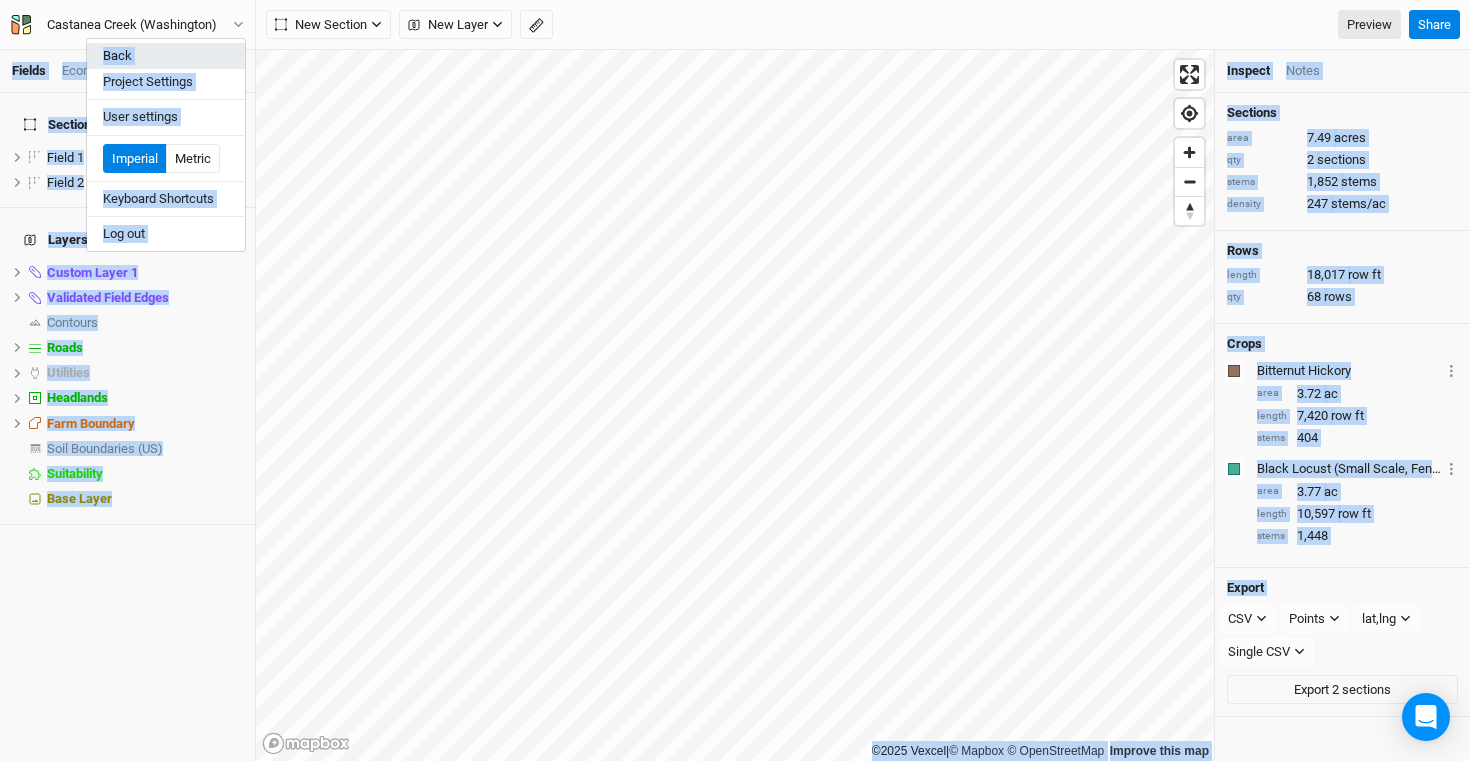 click on "Back" at bounding box center (166, 56) 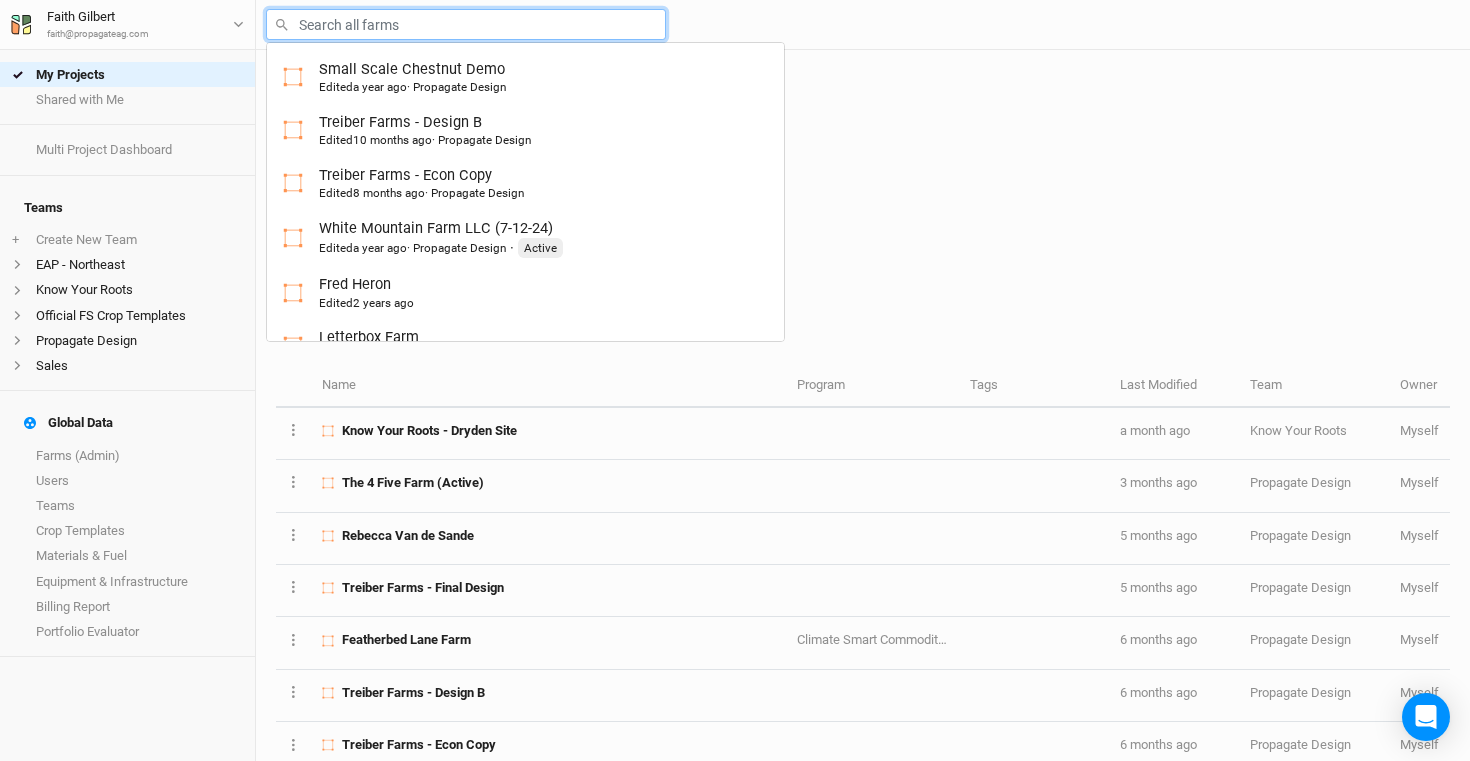 click at bounding box center (466, 24) 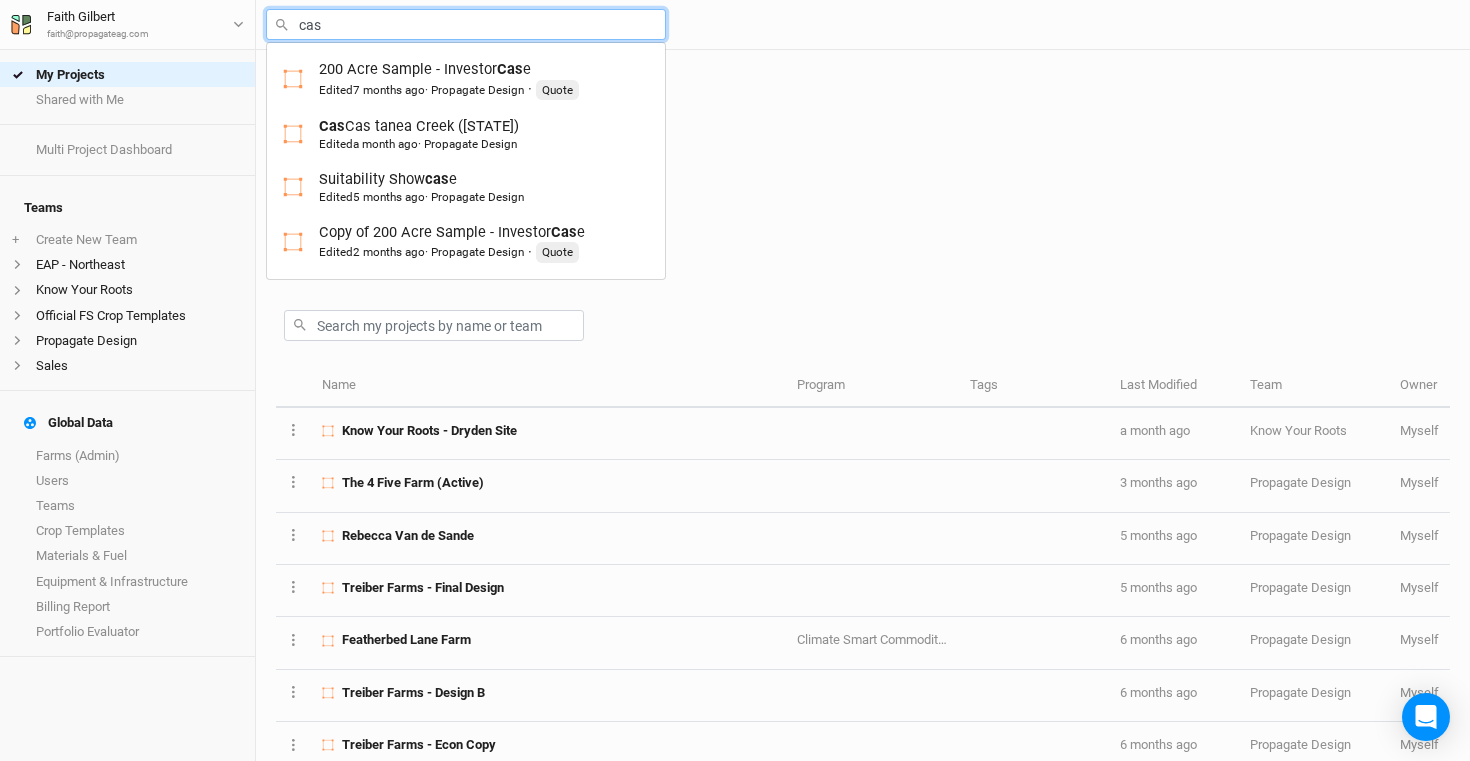 type on "cast" 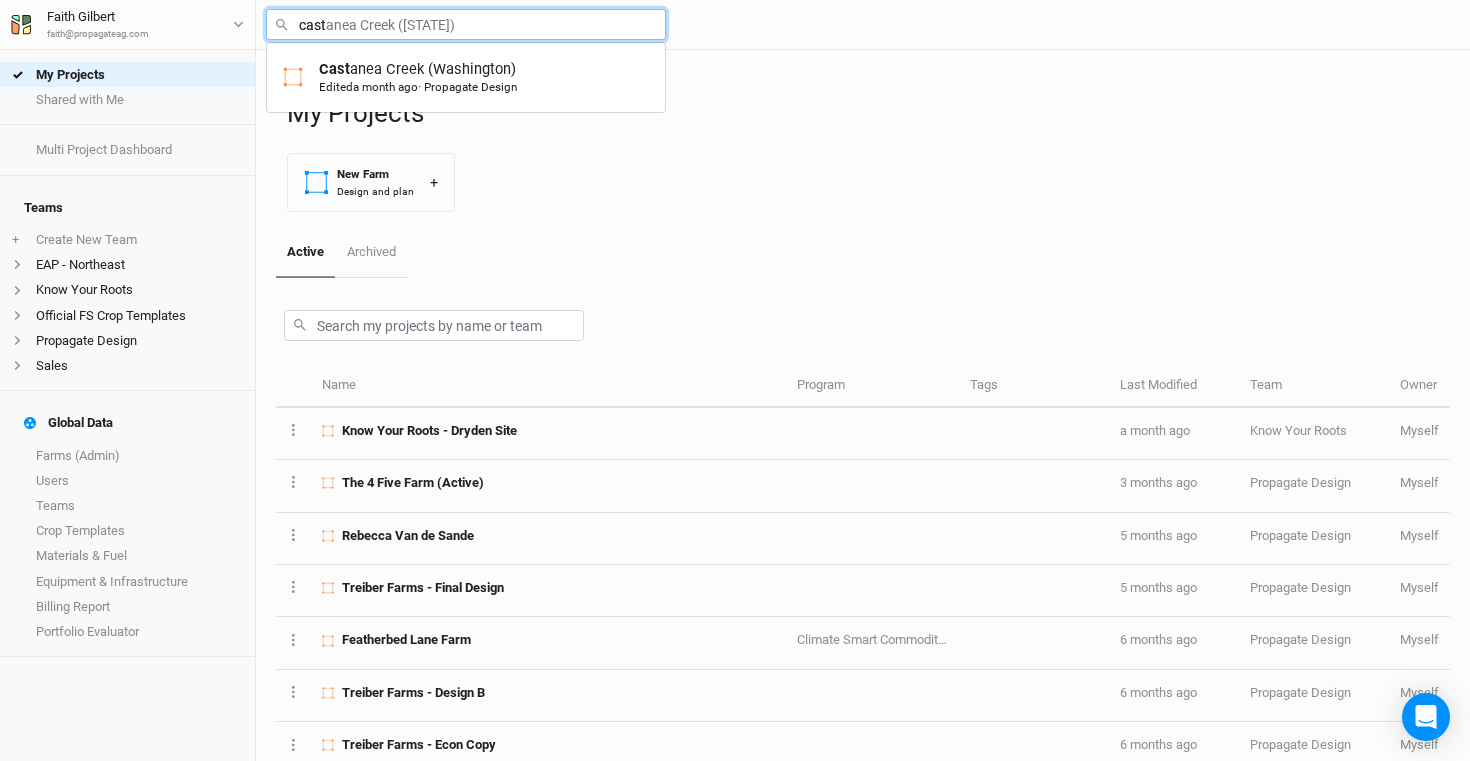 type on "cas" 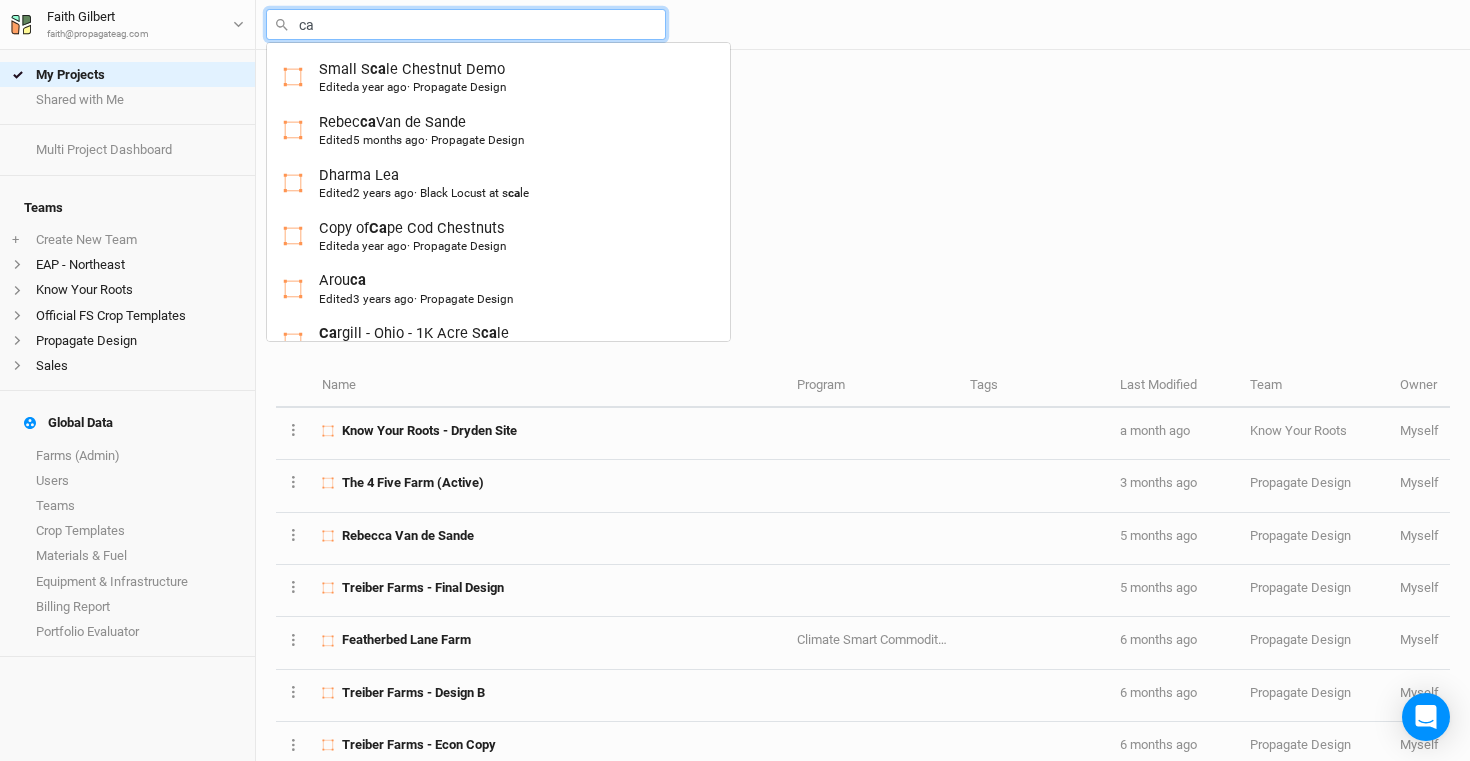 type on "c" 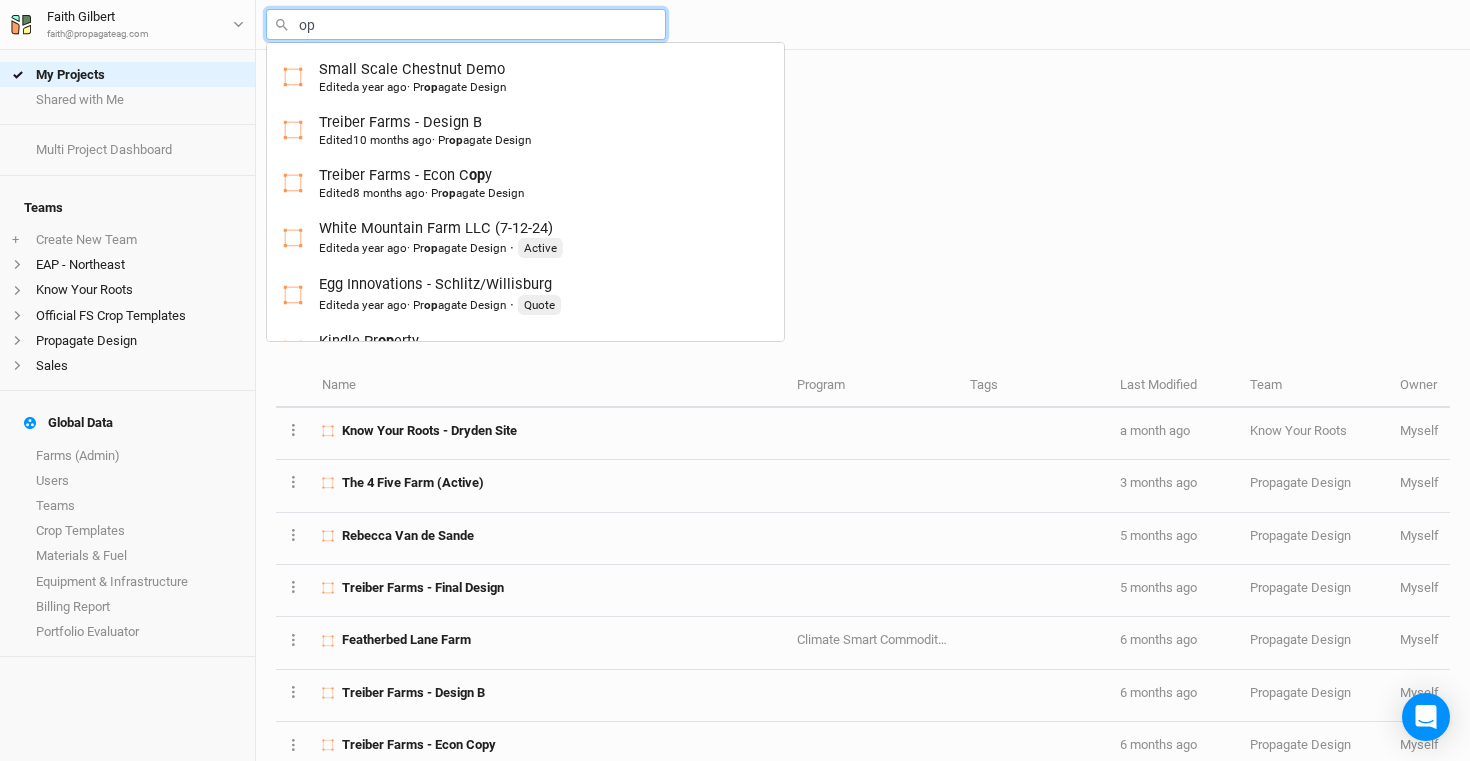 type on "o" 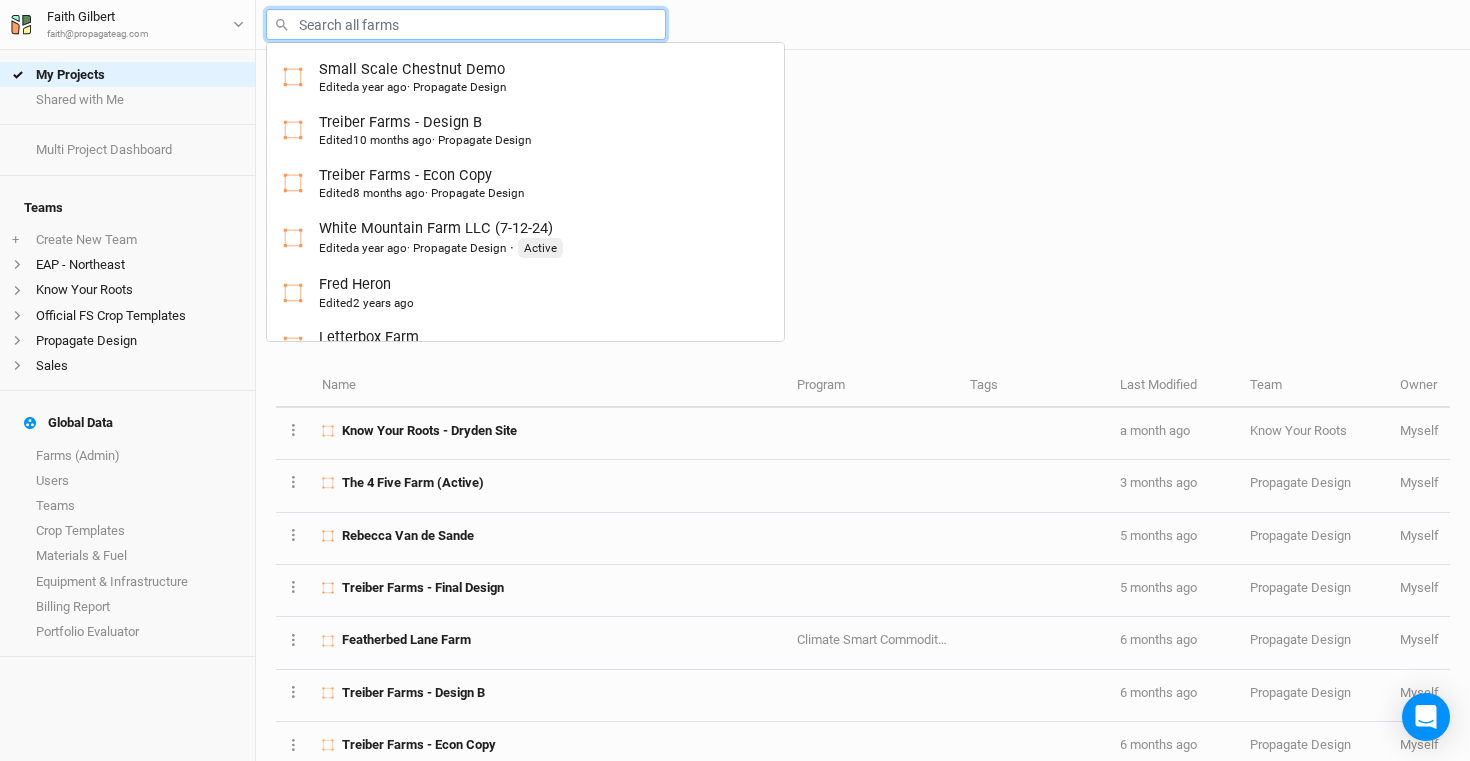 type on "s" 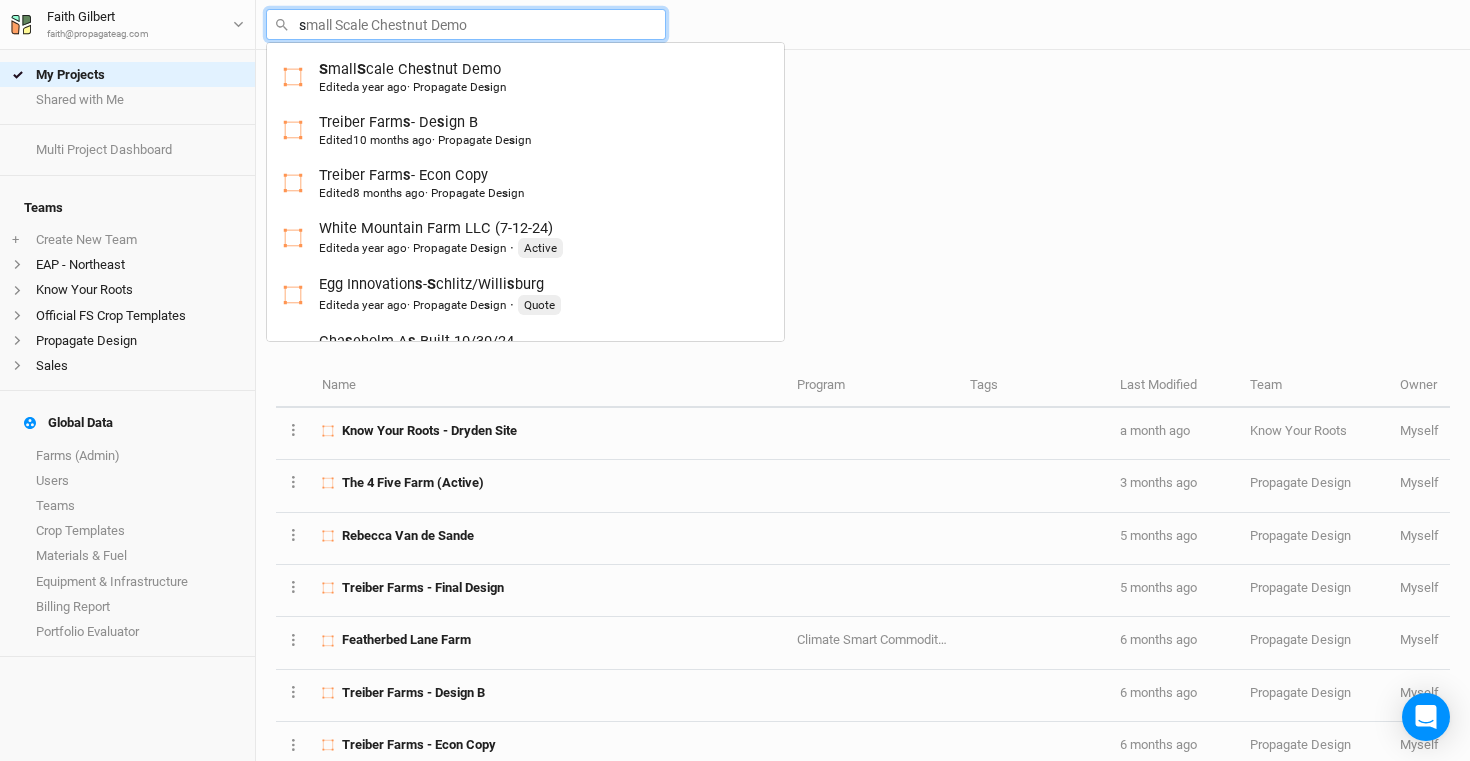 type on "sc" 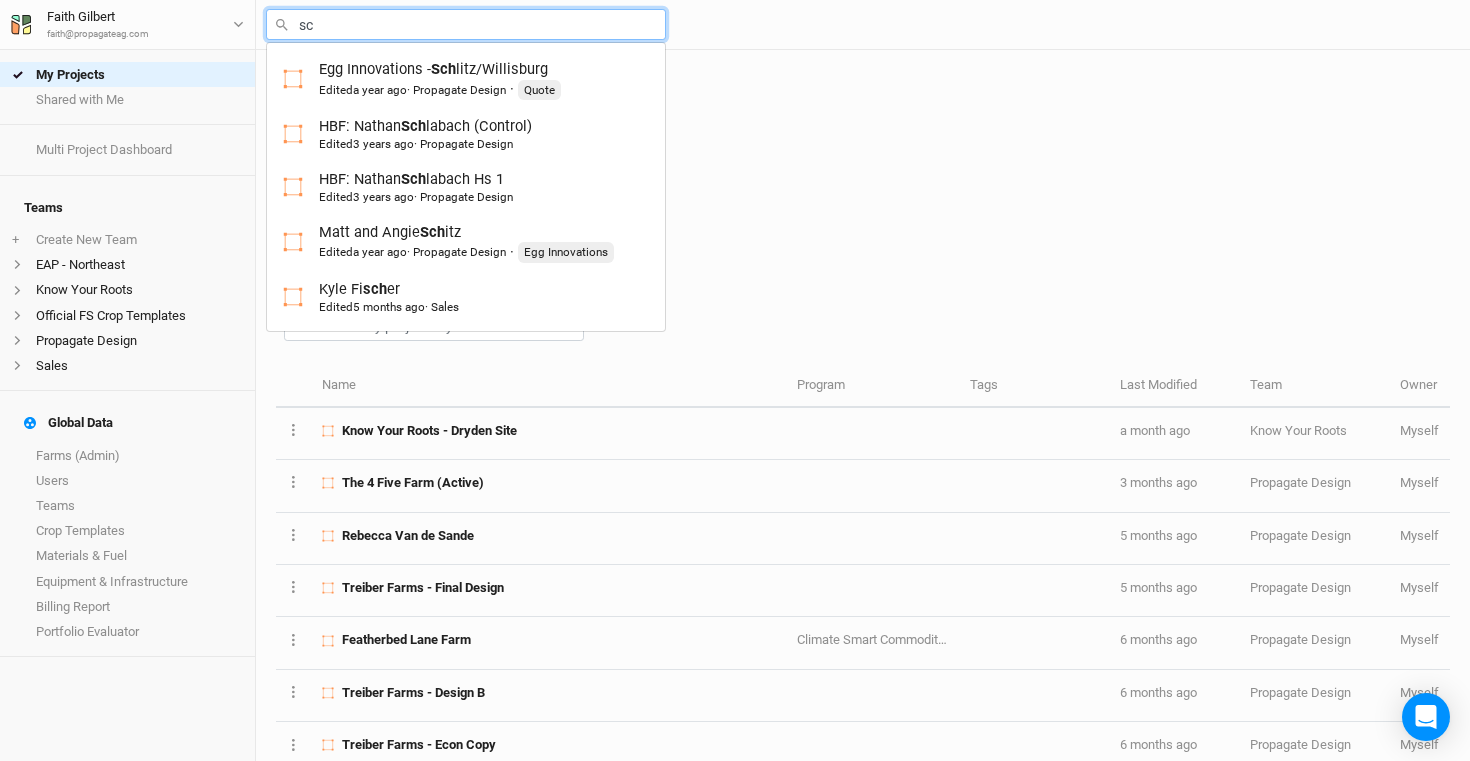 type on "s" 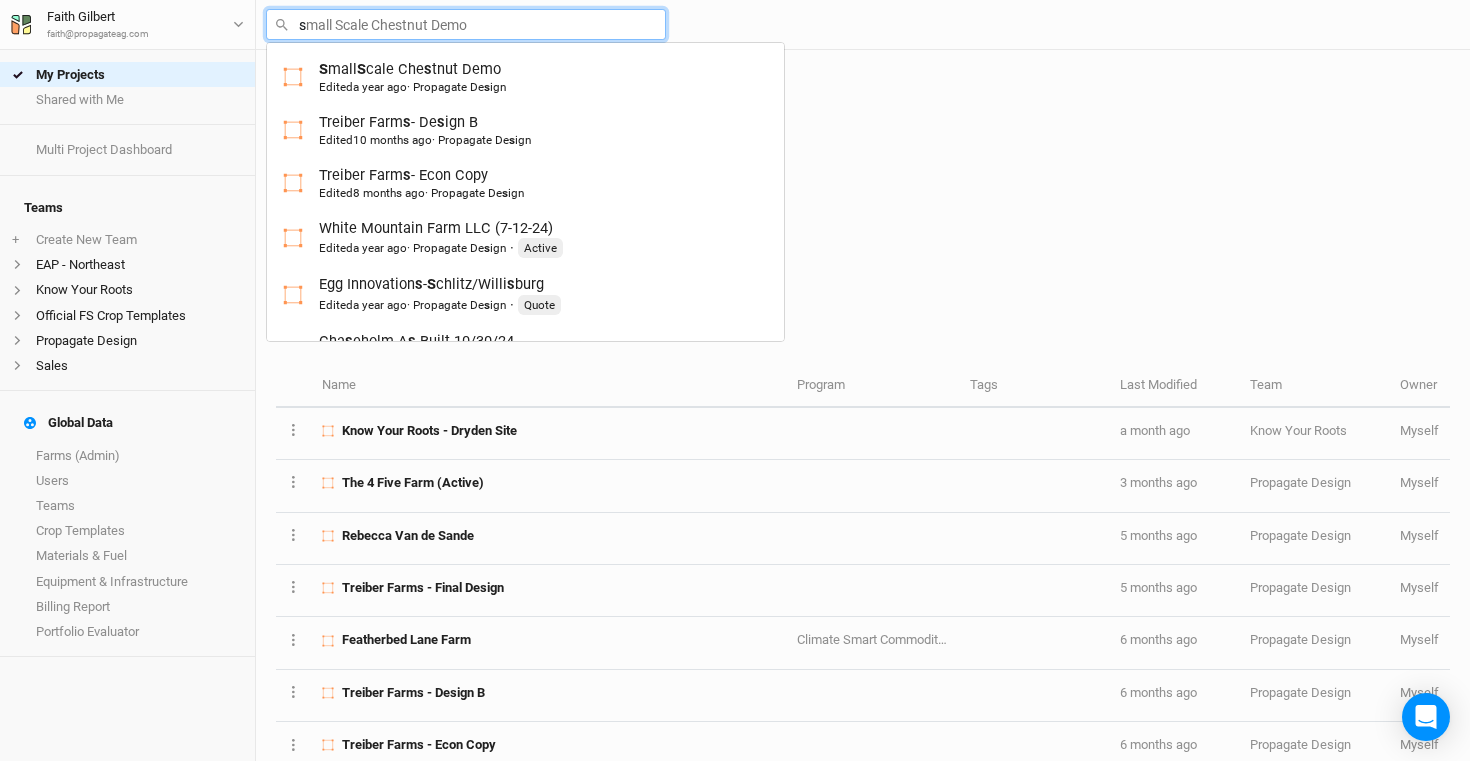 type 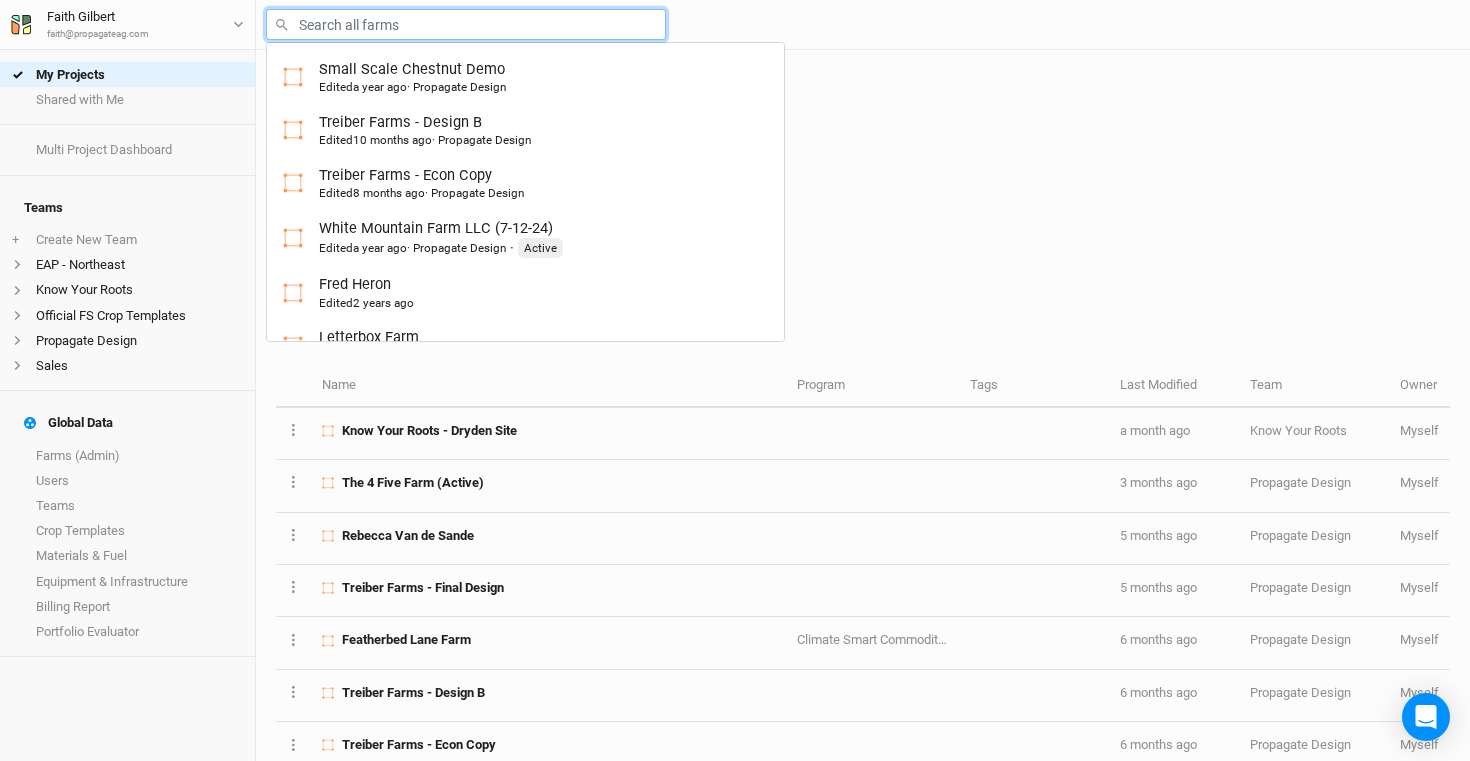 click at bounding box center [466, 24] 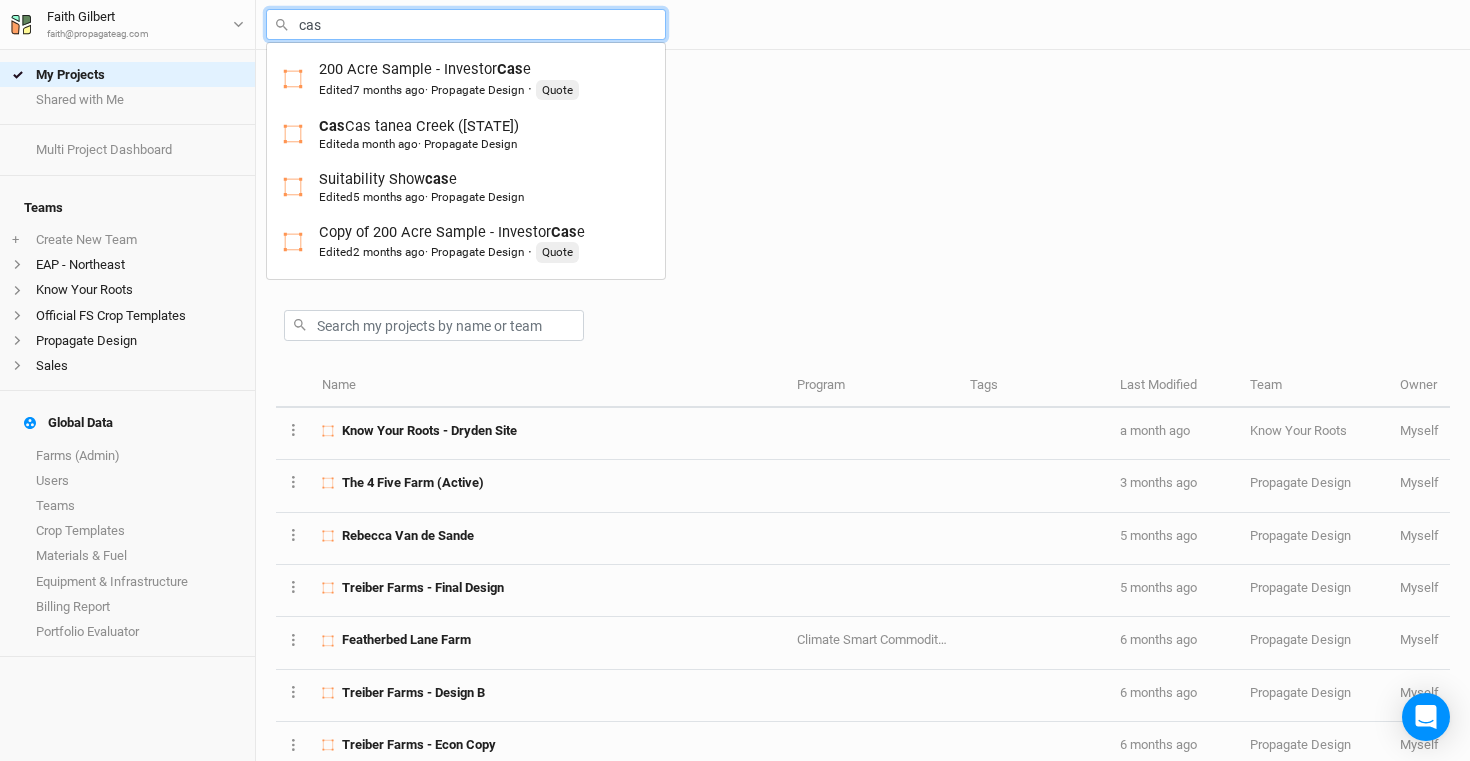 type on "cast" 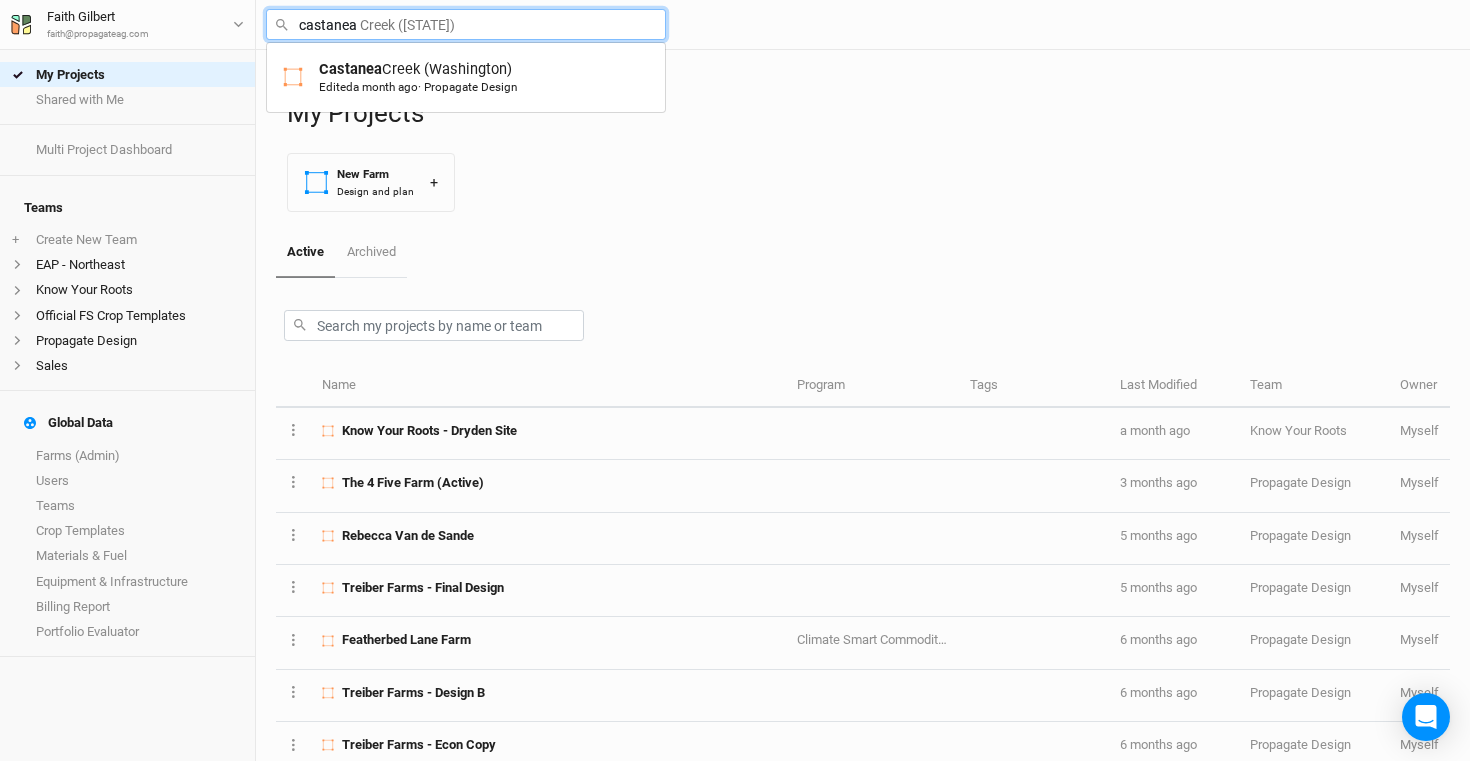 click on "castanea" at bounding box center (466, 24) 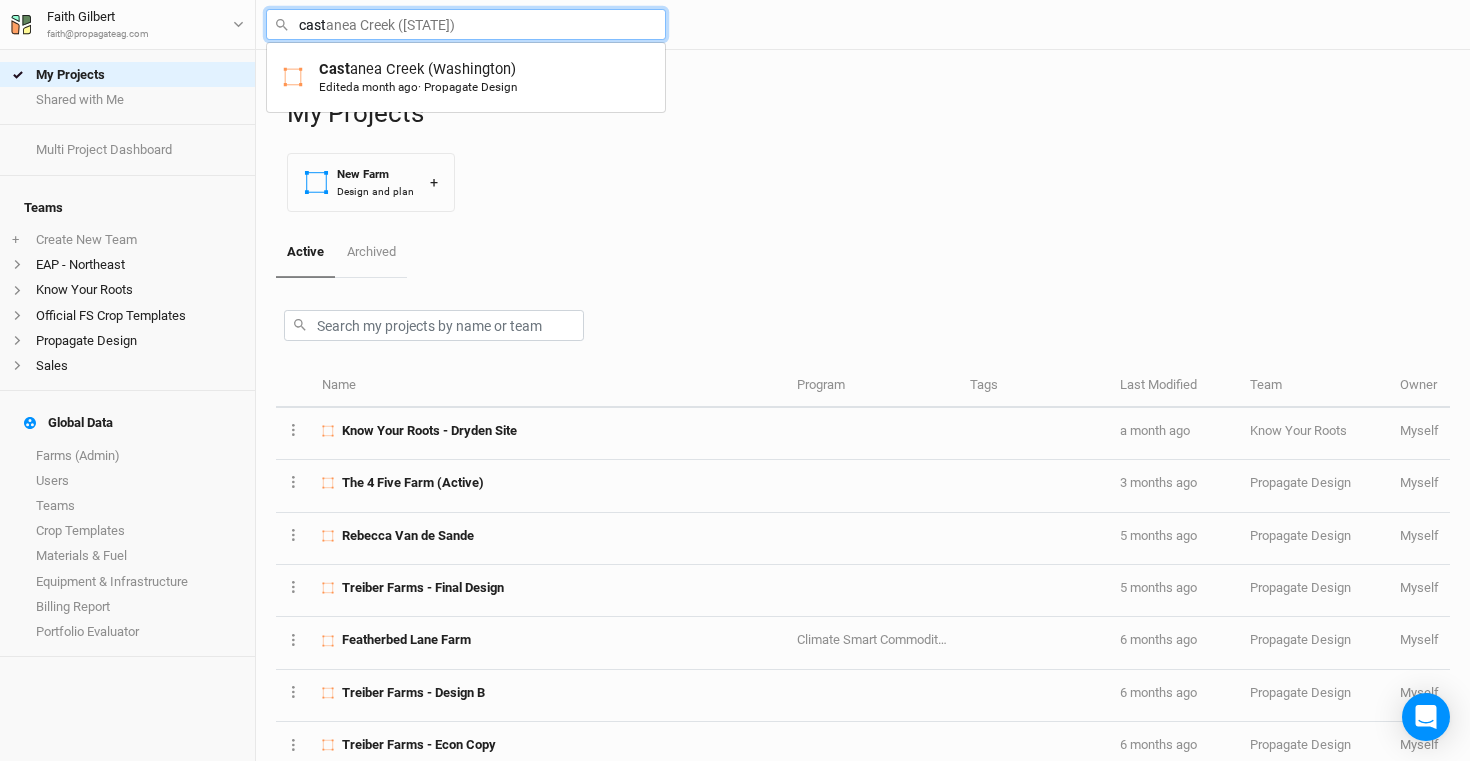type on "cas" 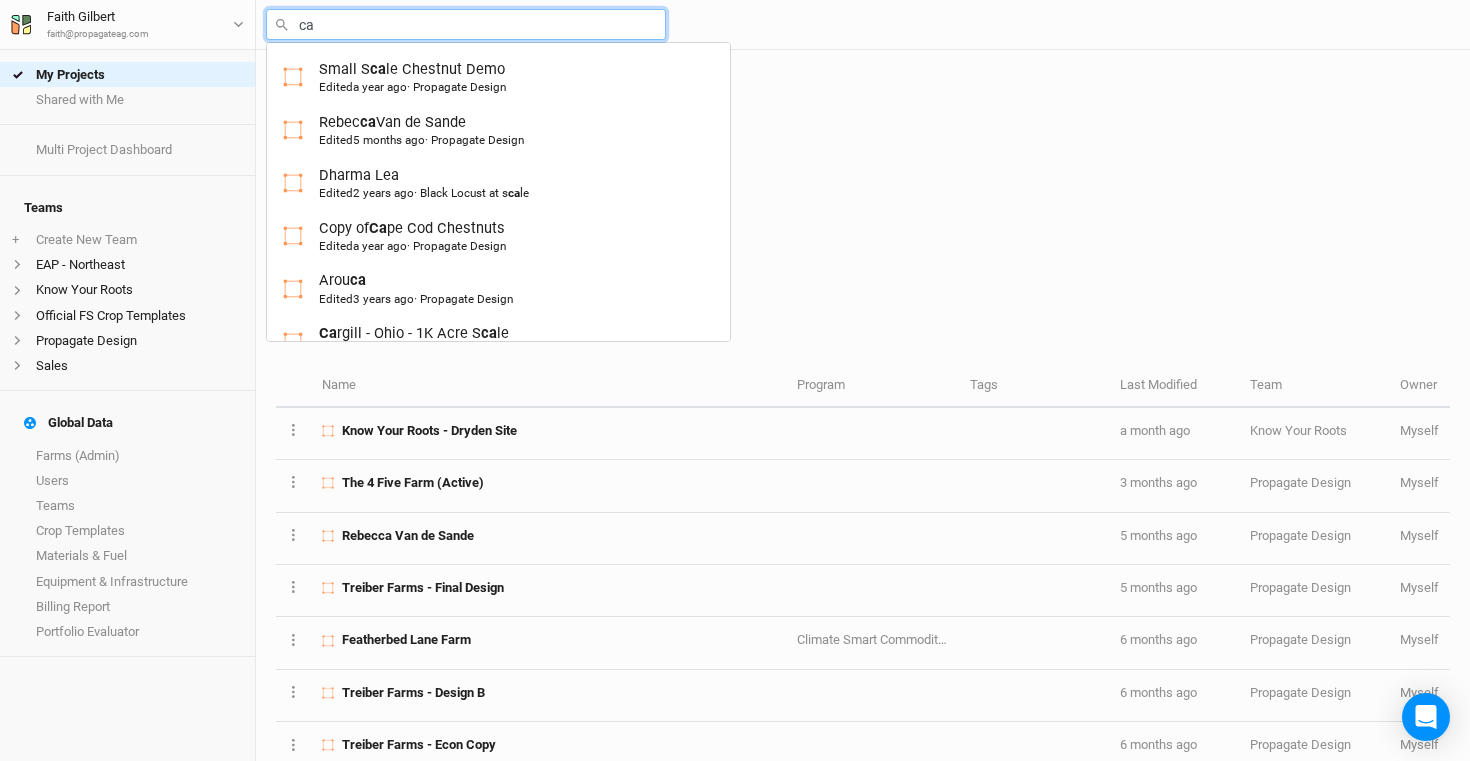 type on "c" 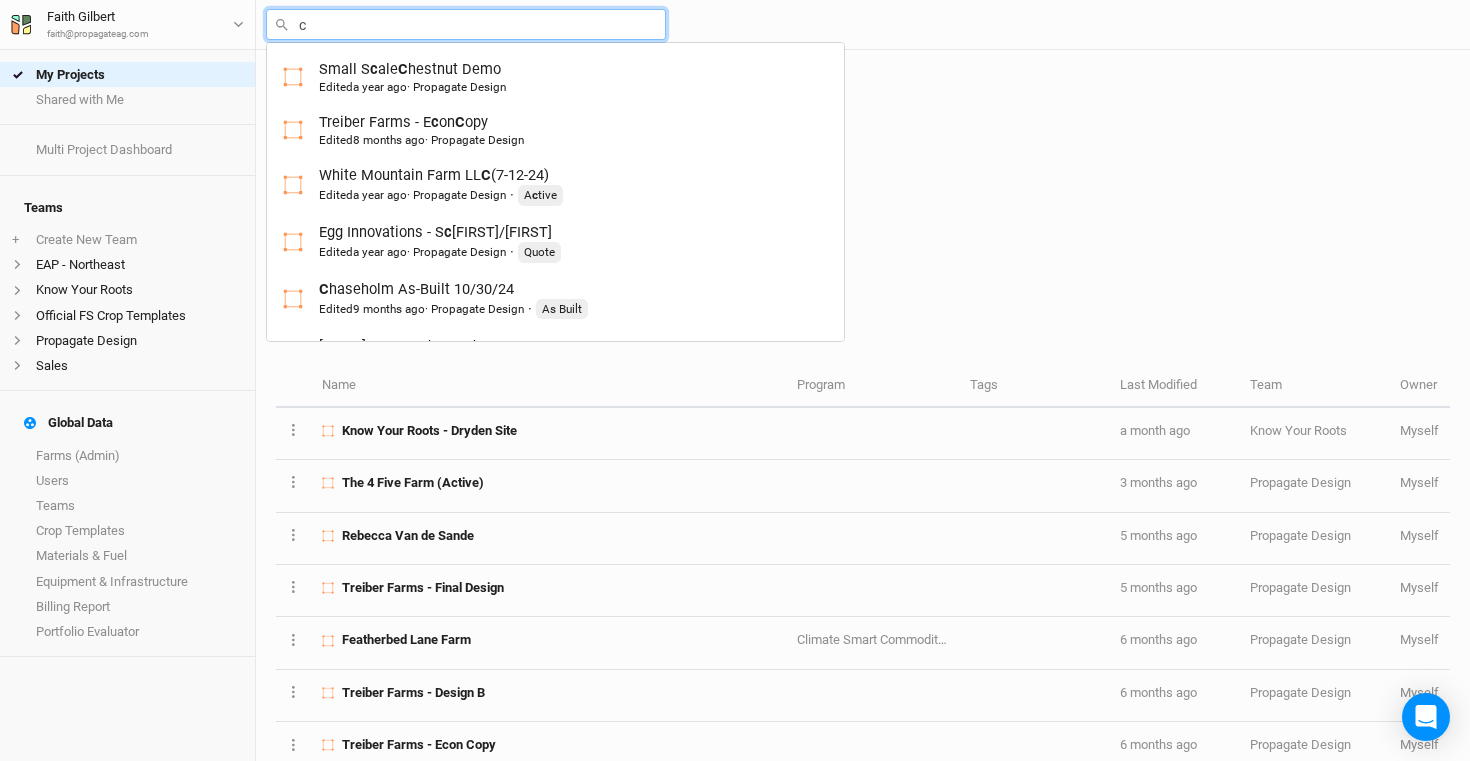 type 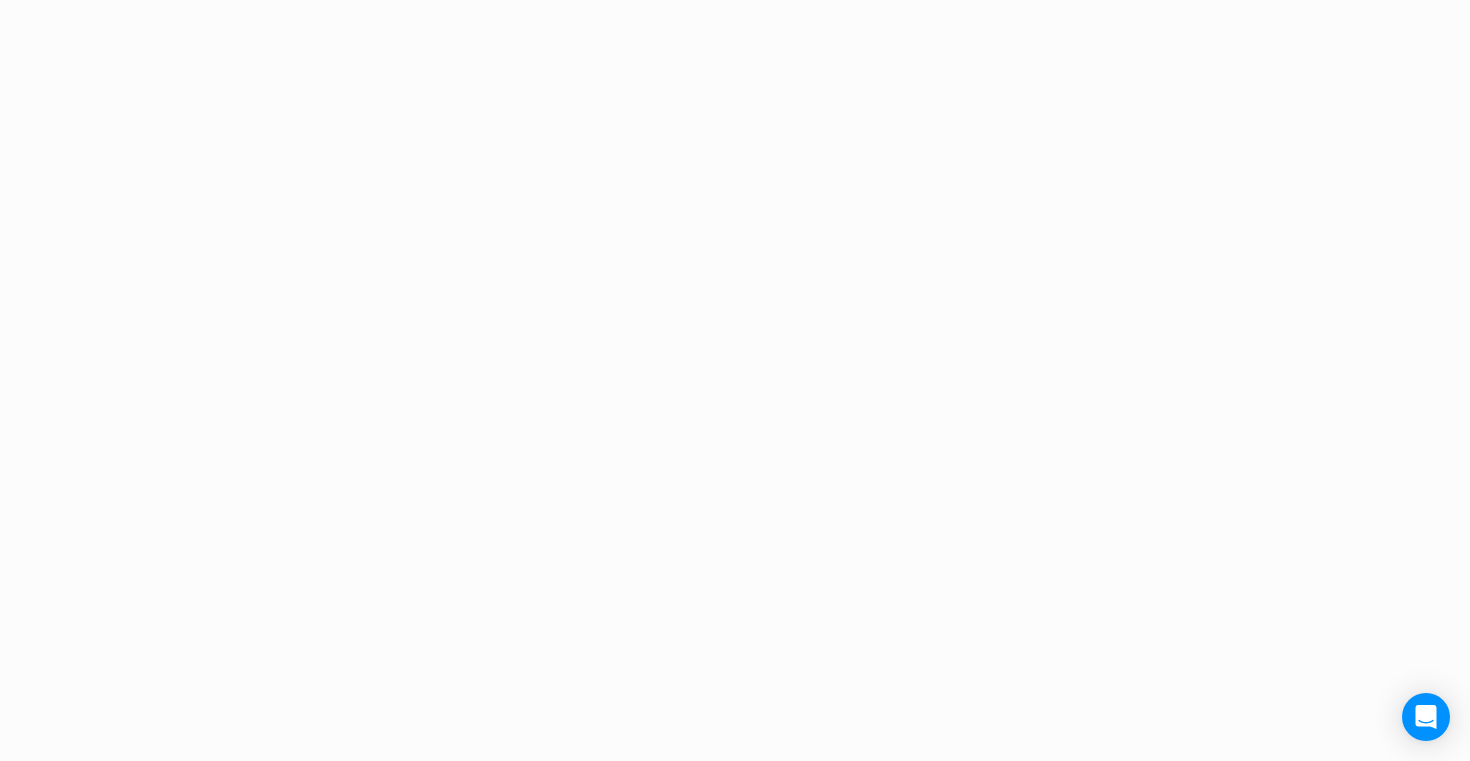 scroll, scrollTop: 0, scrollLeft: 0, axis: both 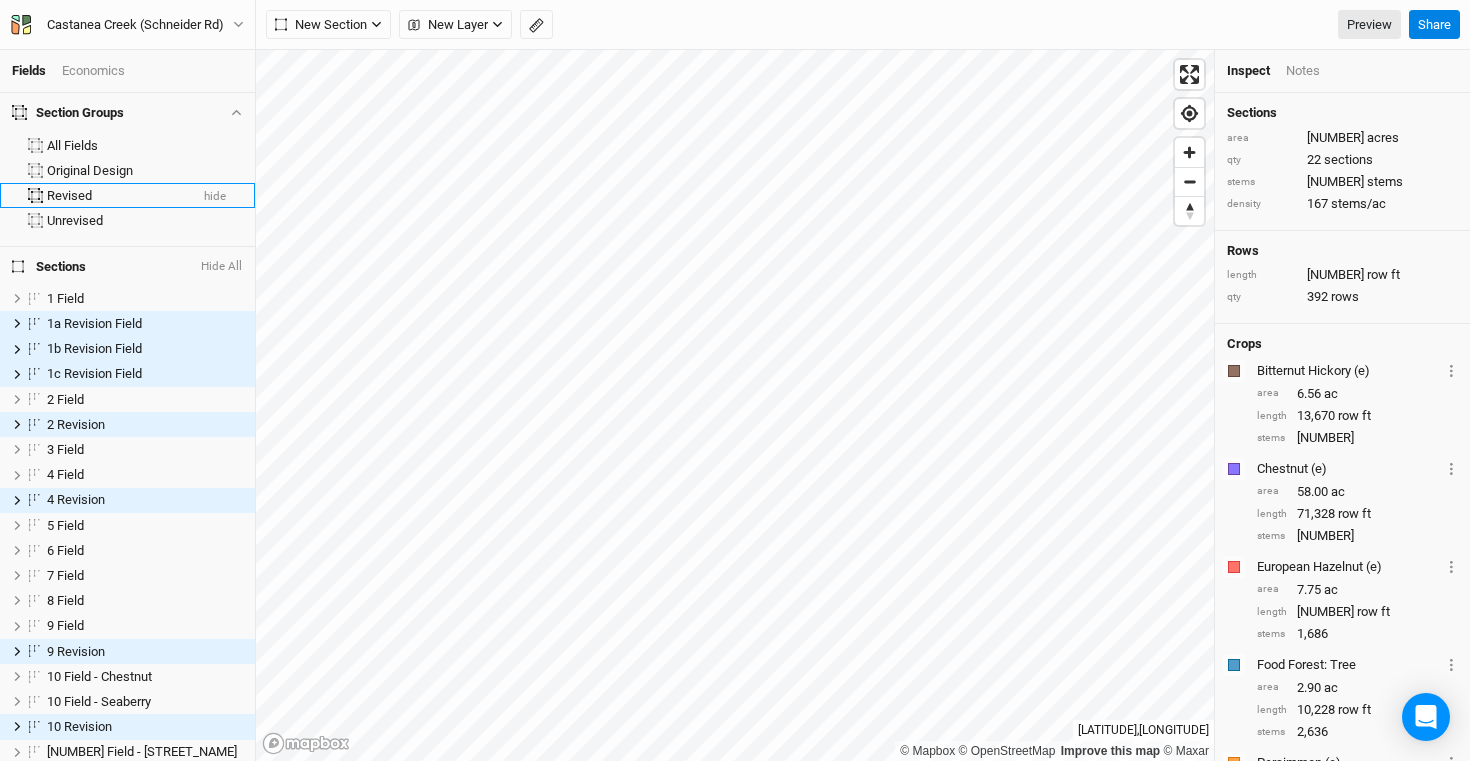click on "hide" at bounding box center (215, 197) 